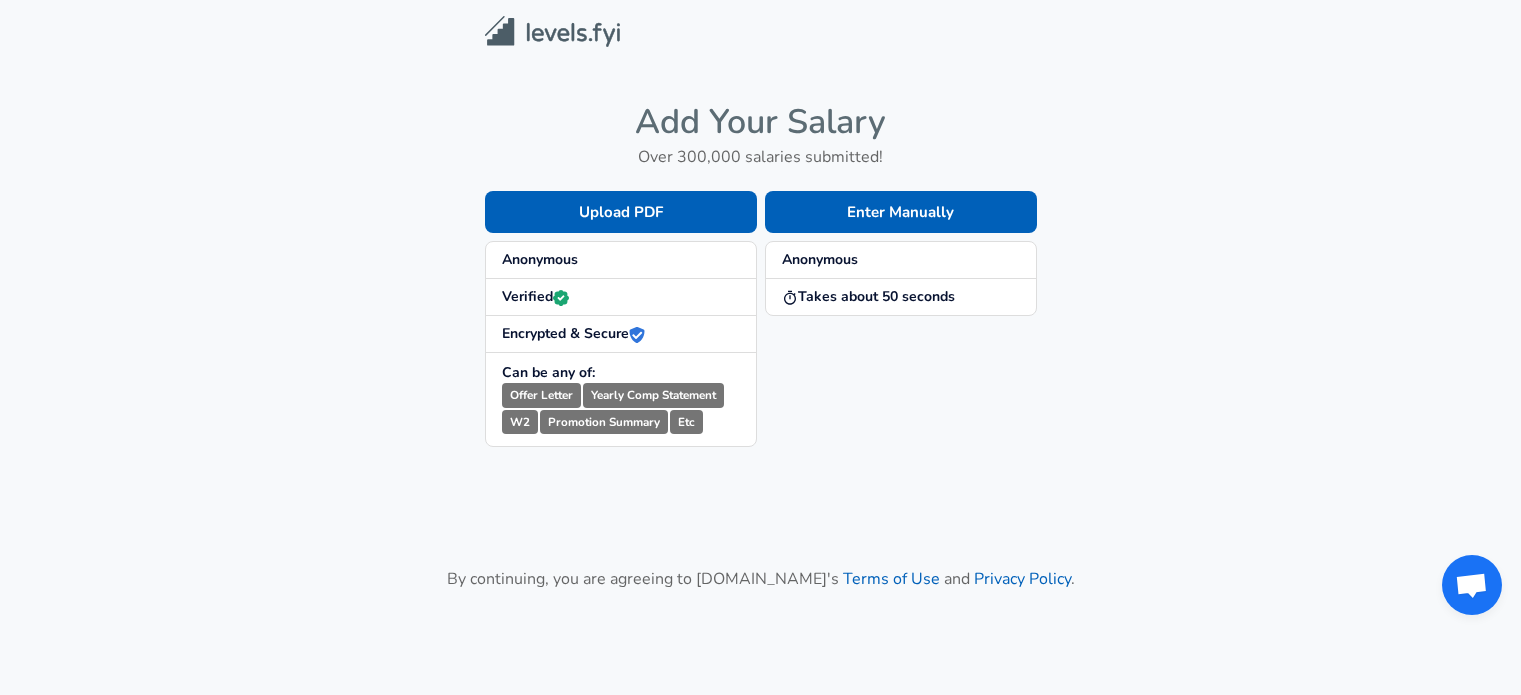 scroll, scrollTop: 0, scrollLeft: 0, axis: both 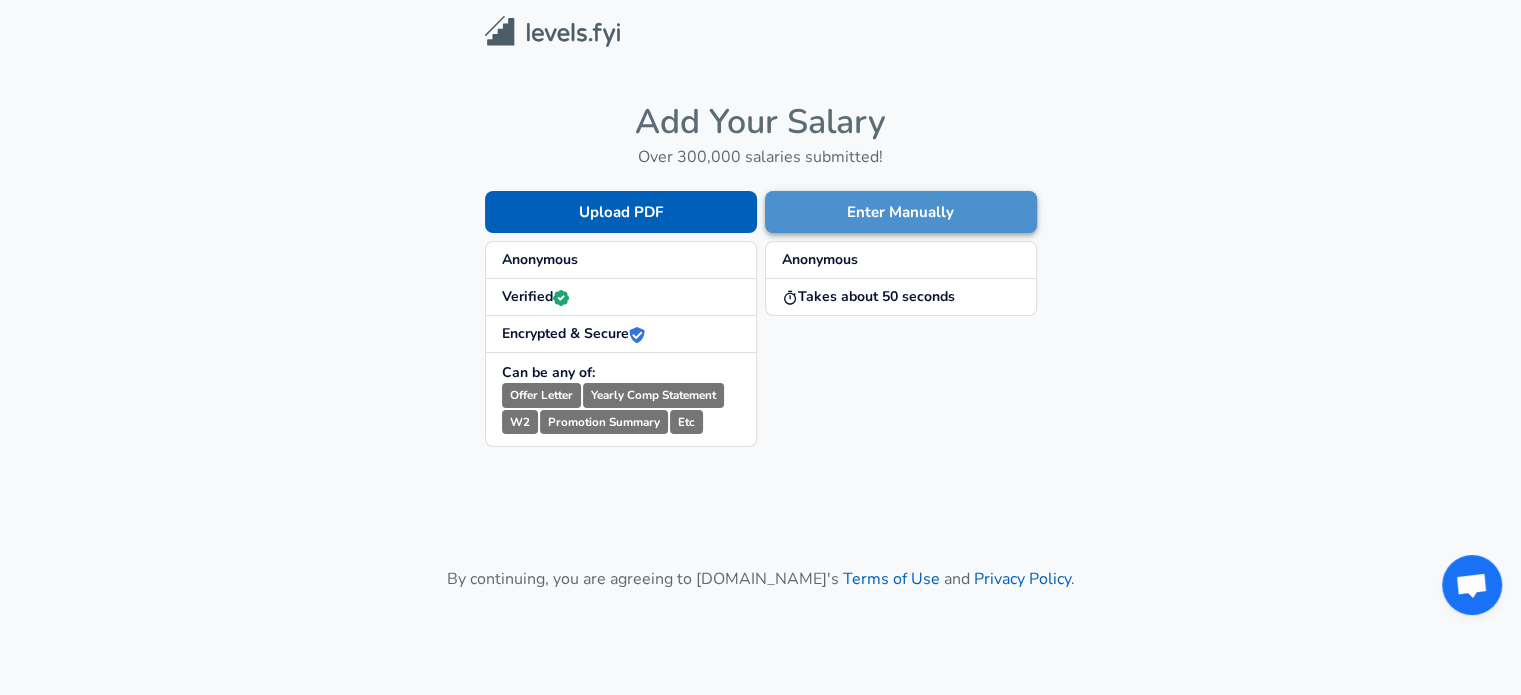 click on "Enter Manually" at bounding box center [901, 212] 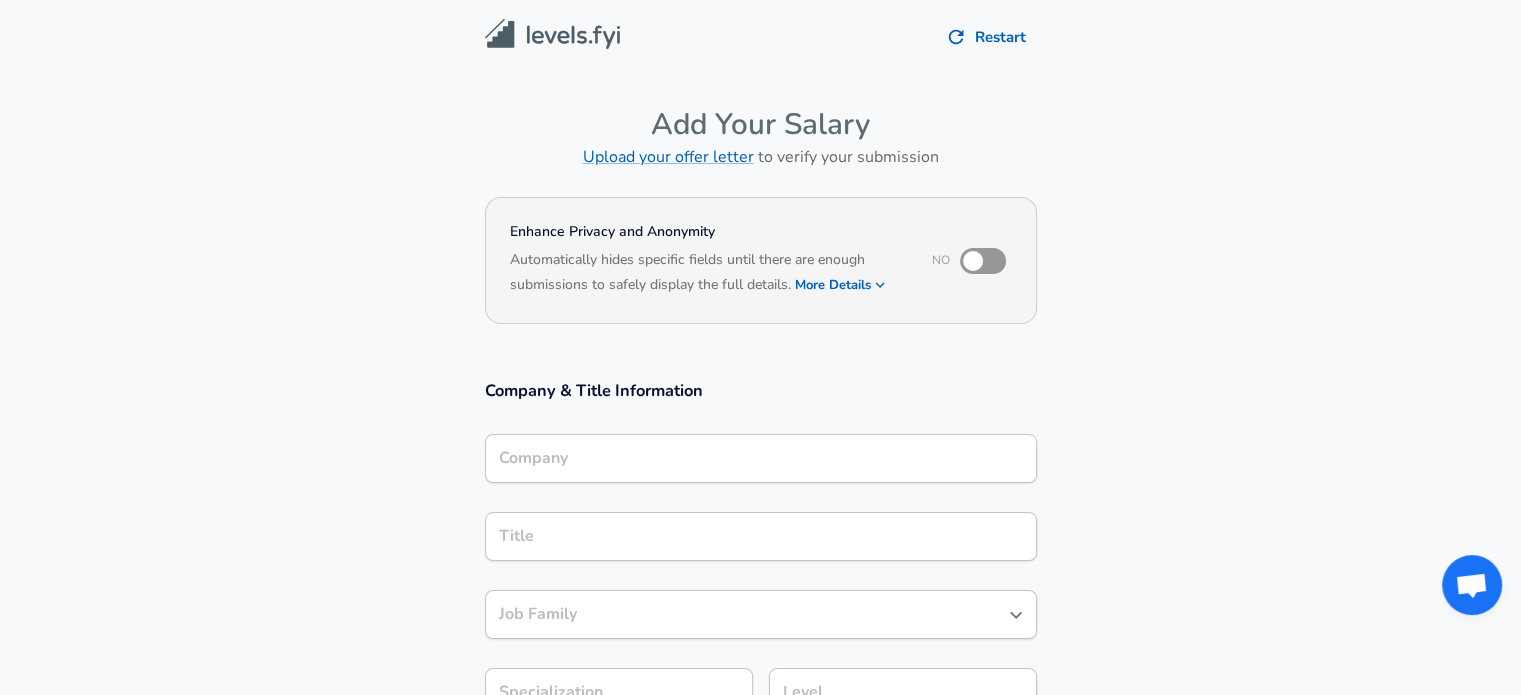 click on "Company" at bounding box center [761, 458] 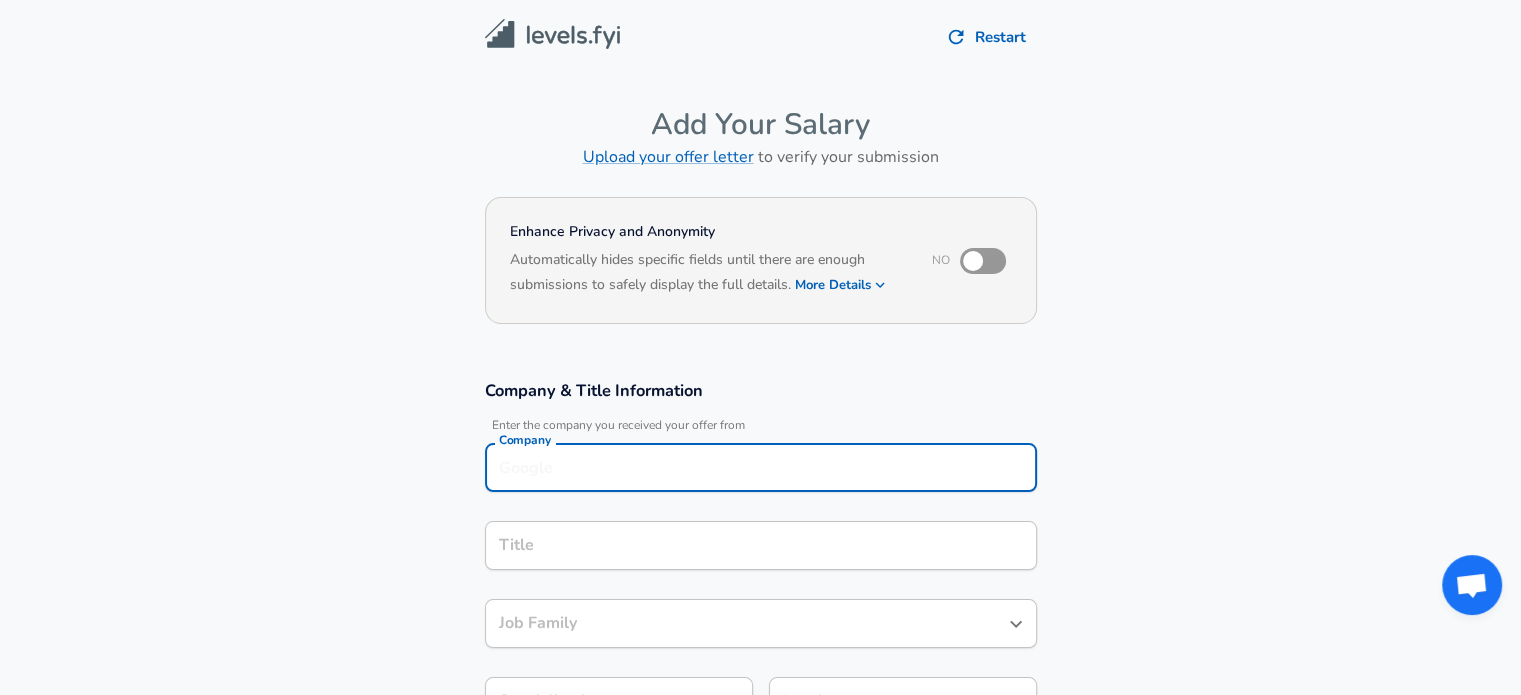 scroll, scrollTop: 20, scrollLeft: 0, axis: vertical 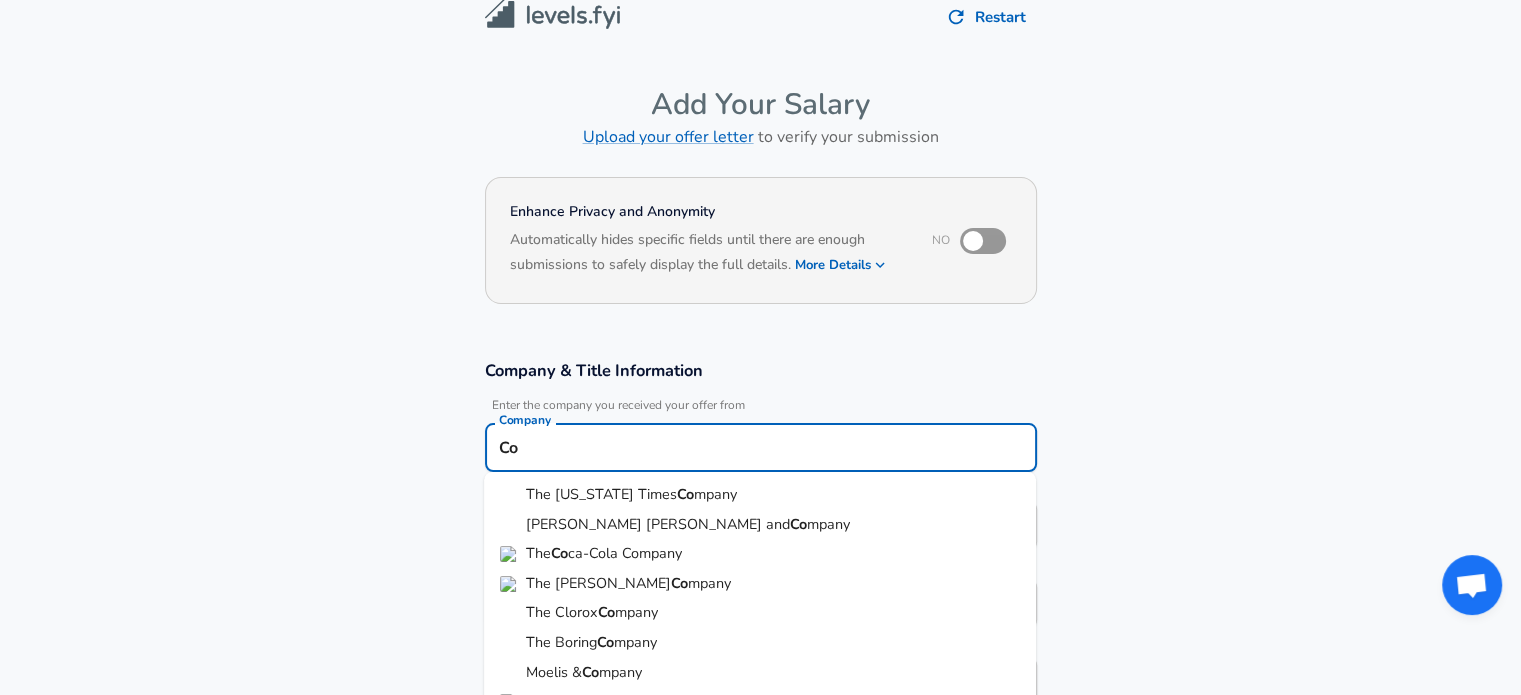 type on "C" 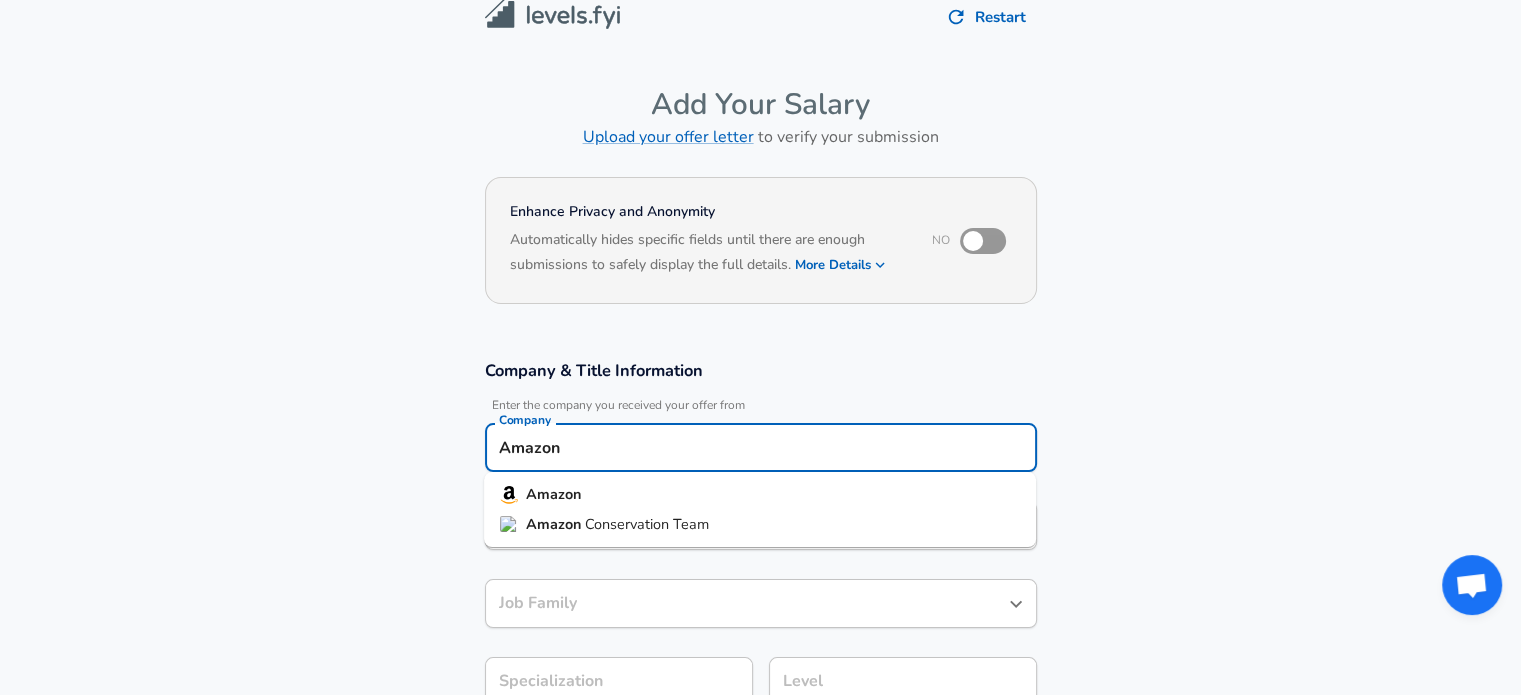 click on "Amazon" at bounding box center (553, 494) 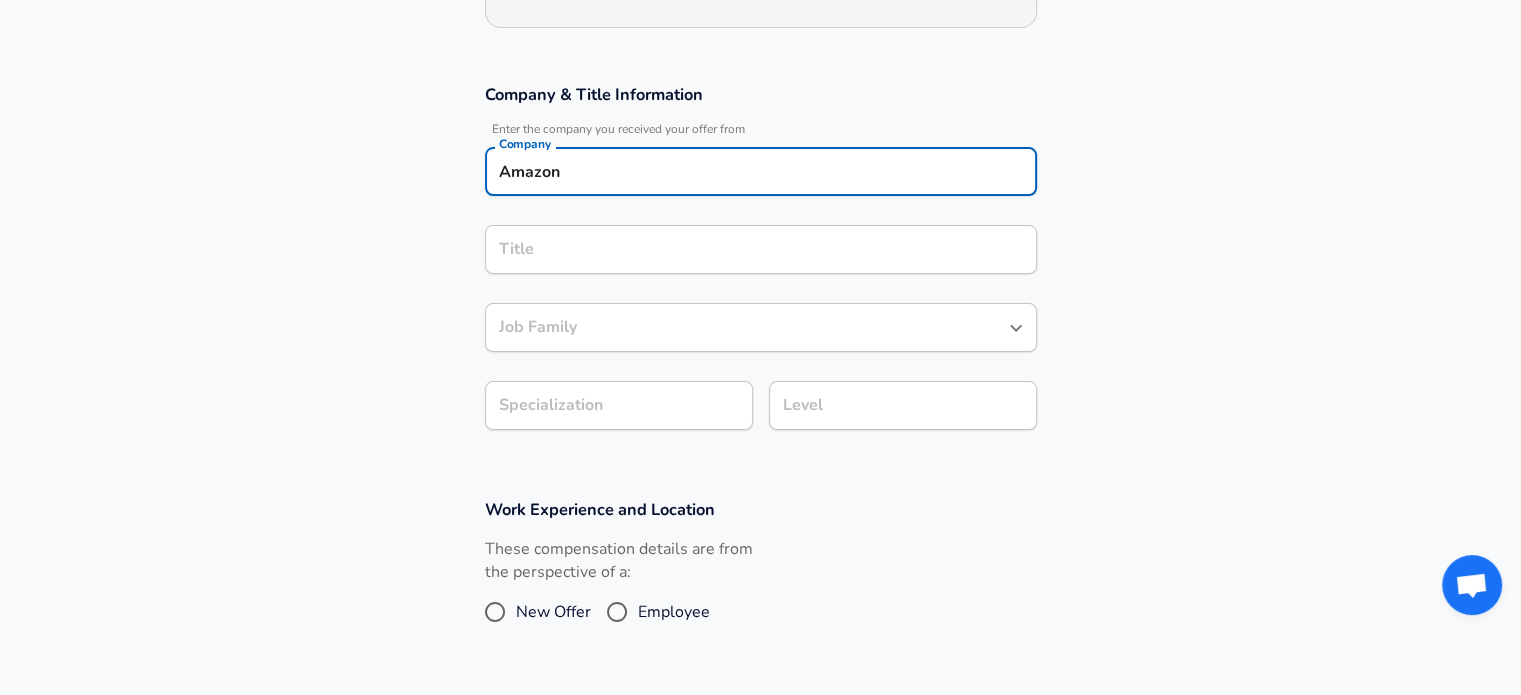 type on "Amazon" 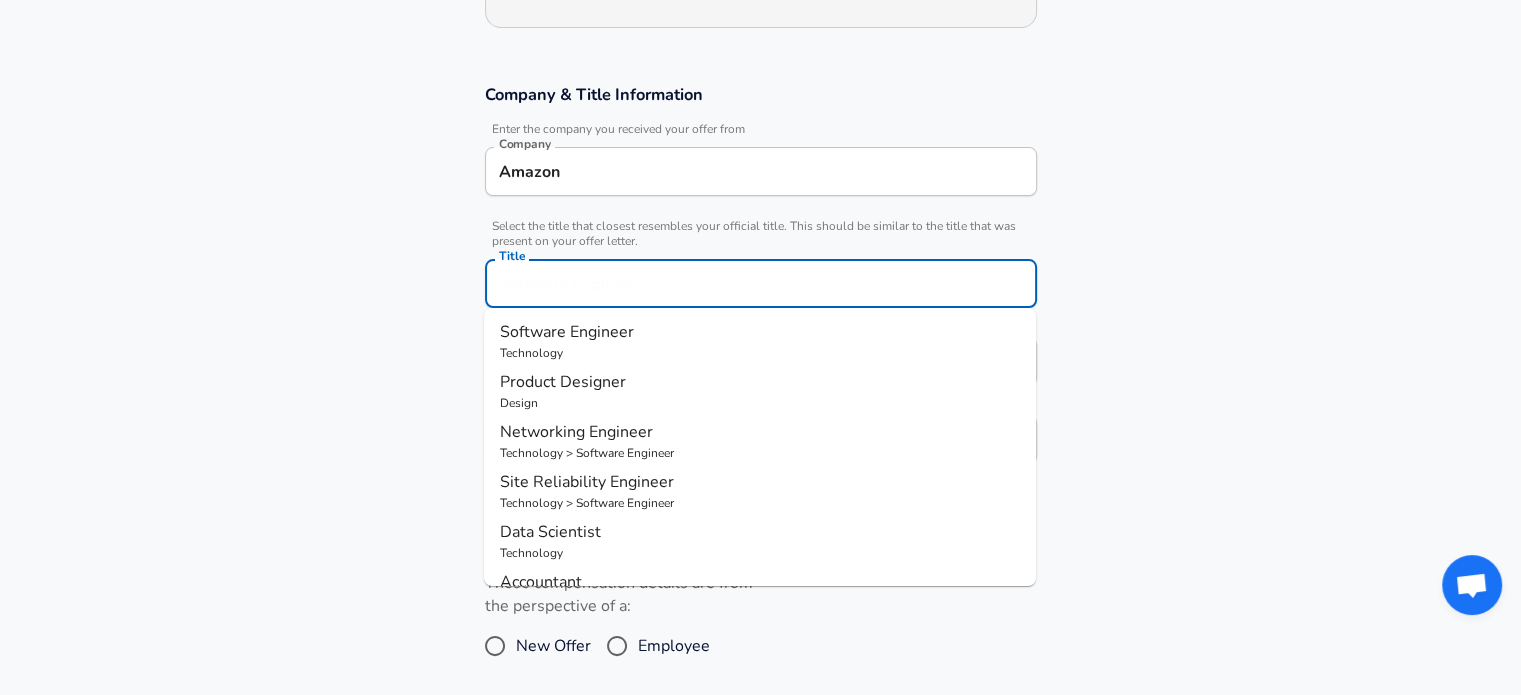 scroll, scrollTop: 336, scrollLeft: 0, axis: vertical 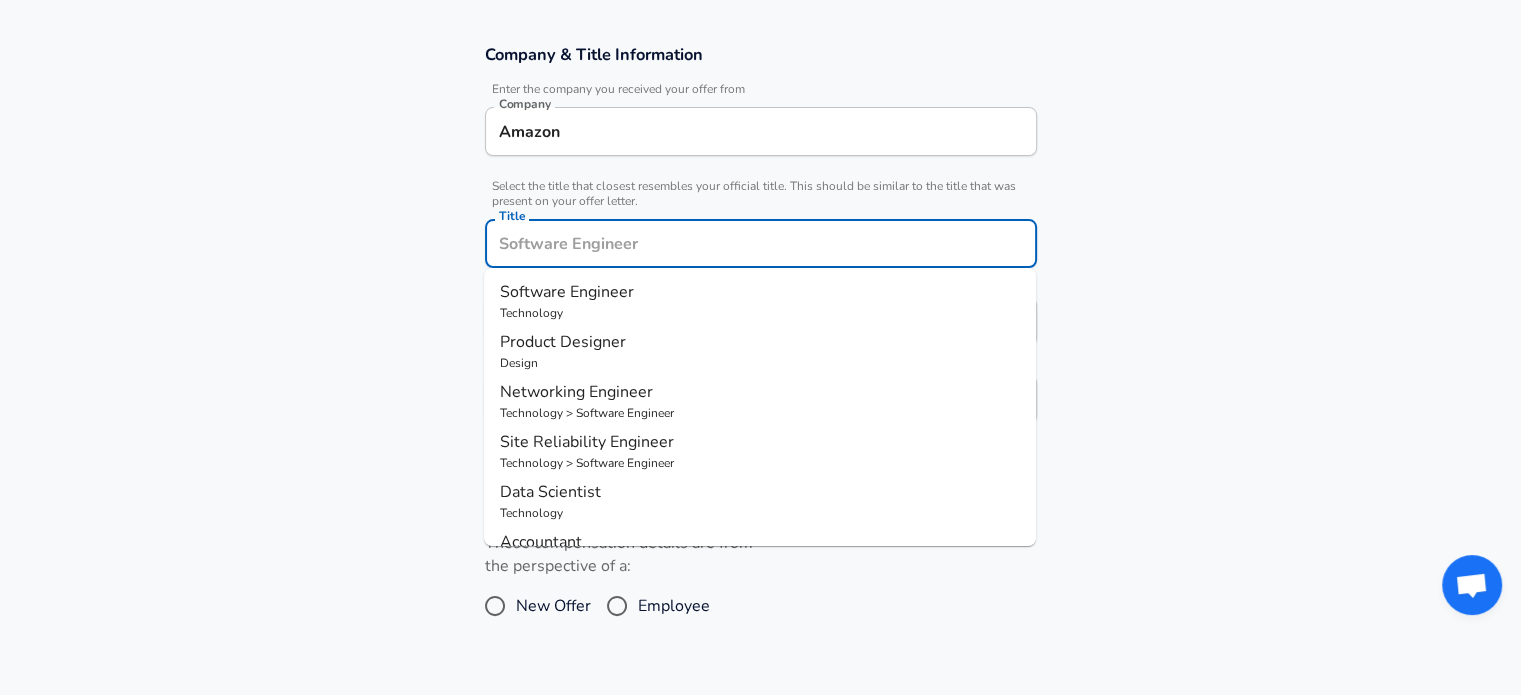 click on "Title" at bounding box center (761, 243) 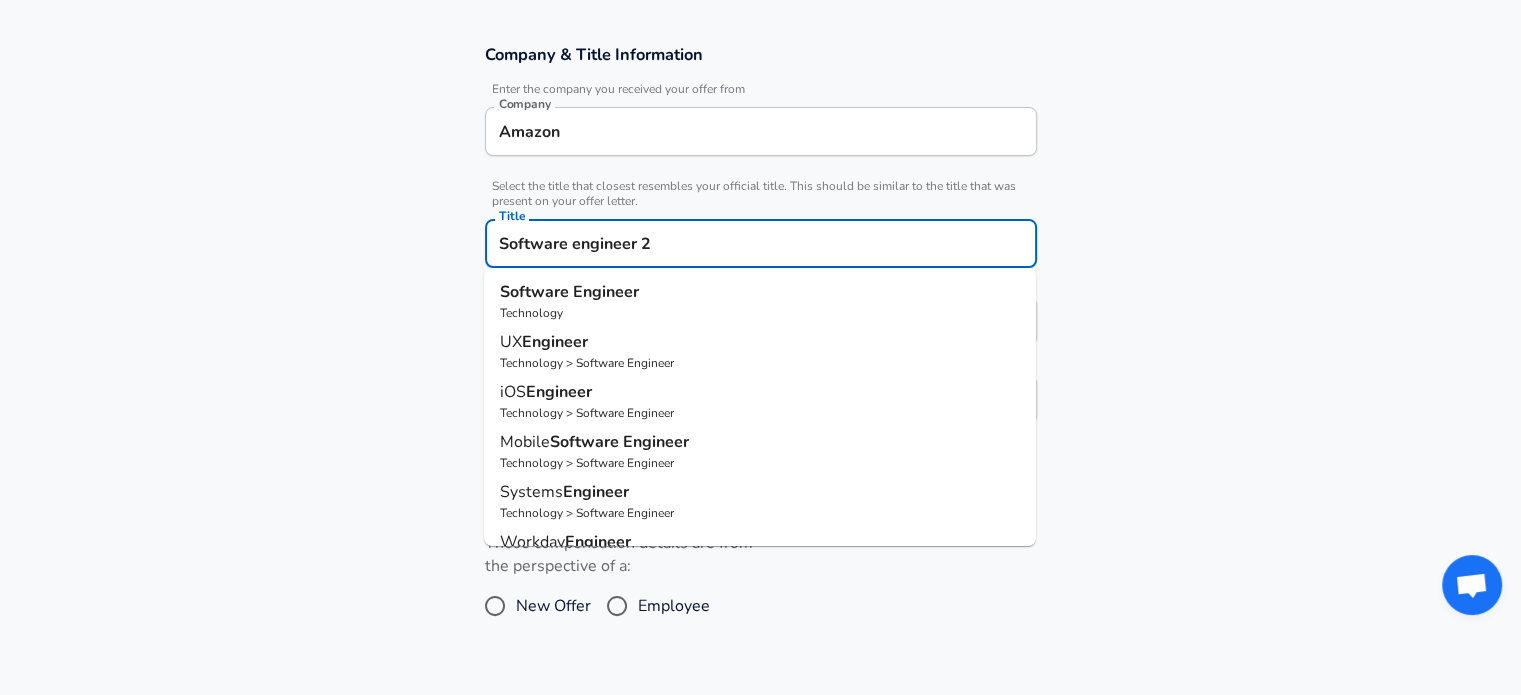 type on "Software engineer 2" 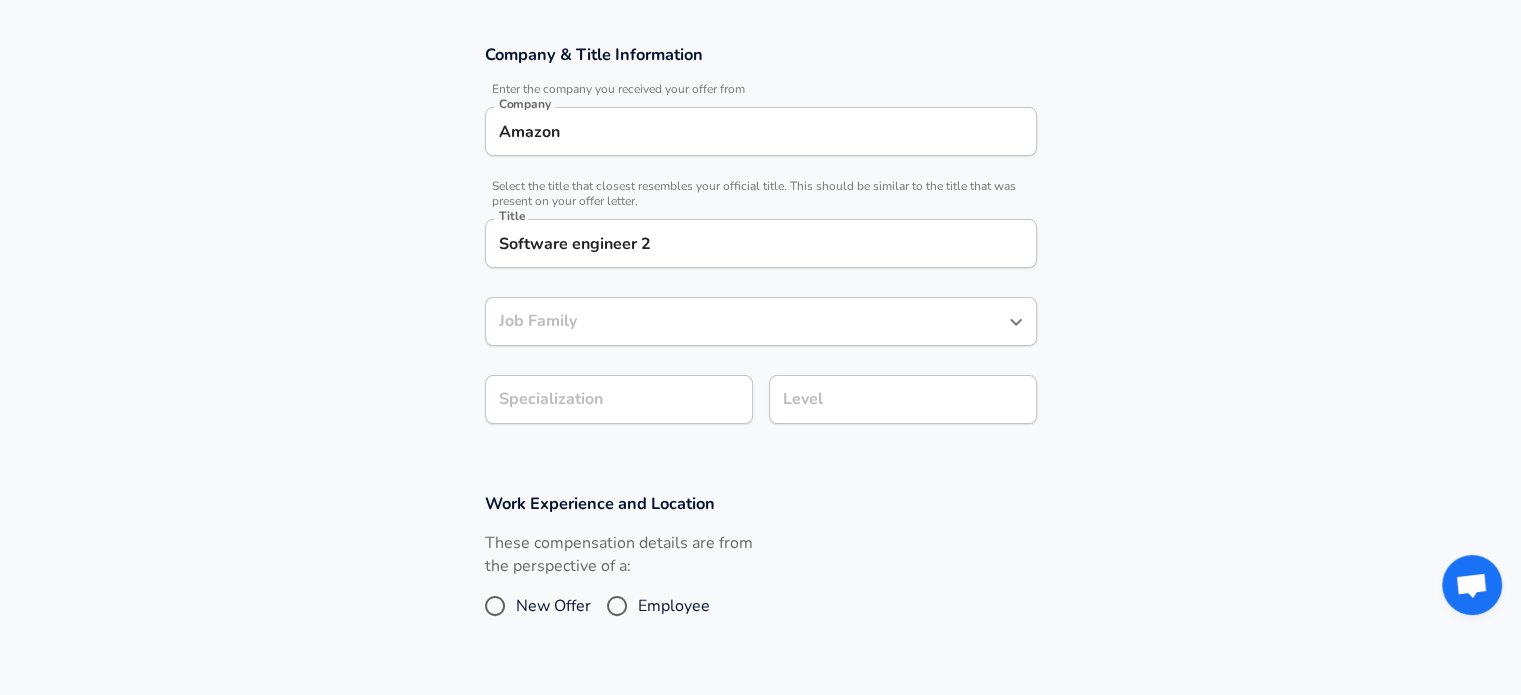 click on "Company & Title Information   Enter the company you received your offer from Company Amazon Company   Select the title that closest resembles your official title. This should be similar to the title that was present on your offer letter. Title Software engineer 2 Title Job Family Job Family Specialization Specialization Level Level" at bounding box center [760, 244] 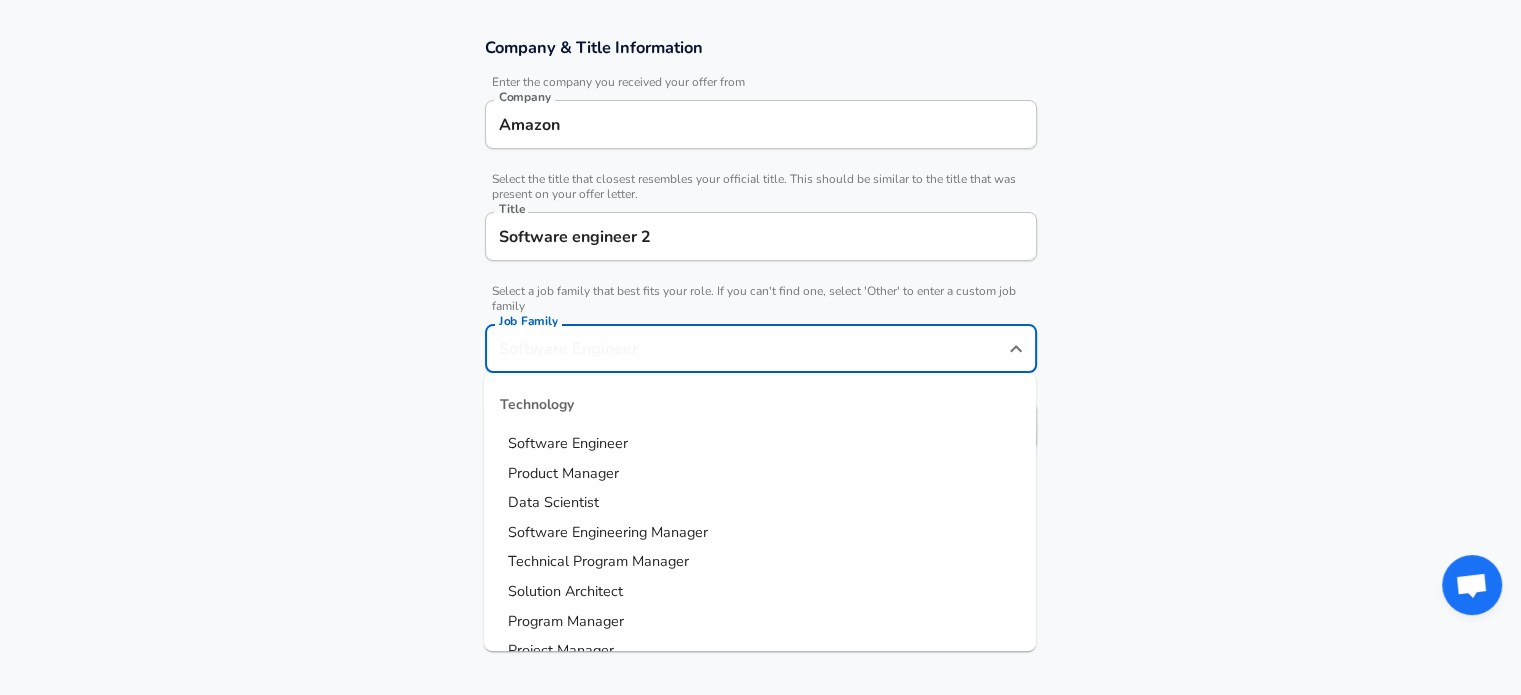 scroll, scrollTop: 383, scrollLeft: 0, axis: vertical 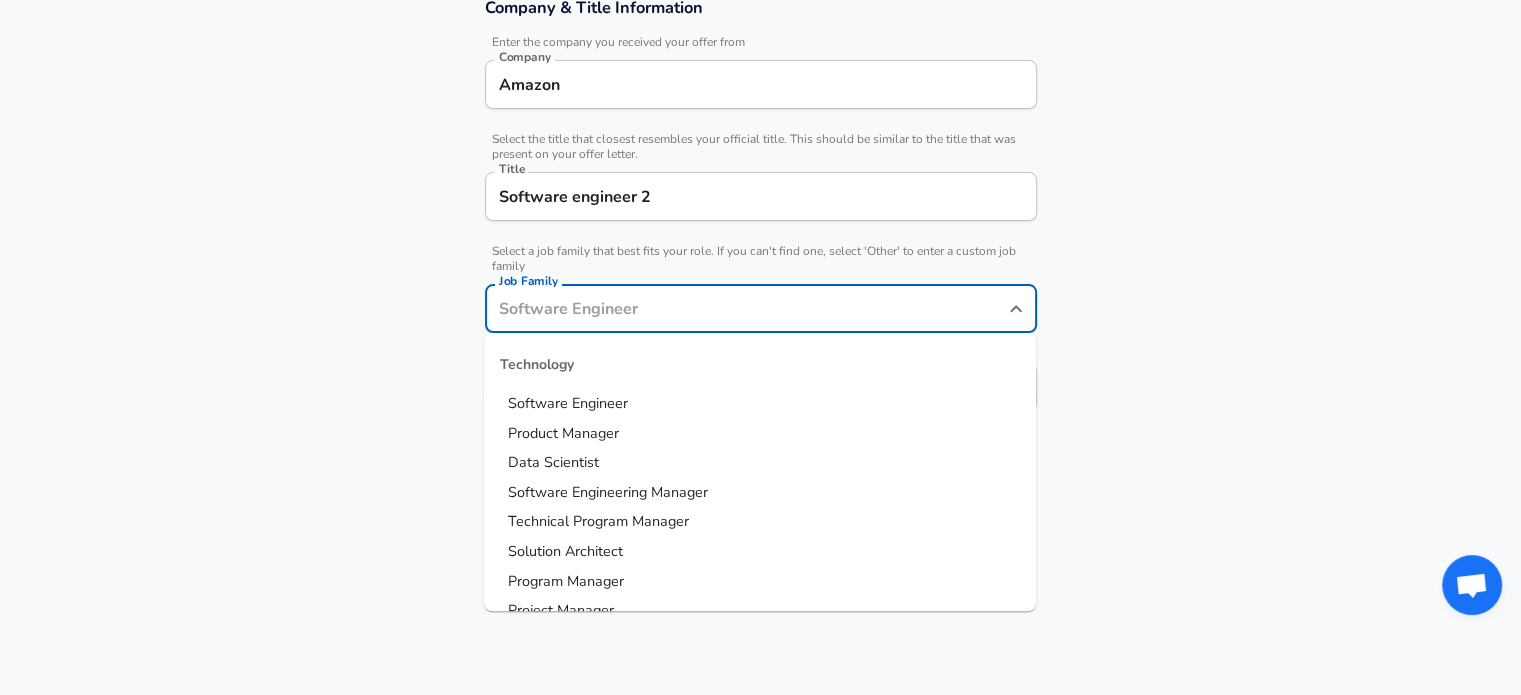 click on "Job Family" at bounding box center [746, 308] 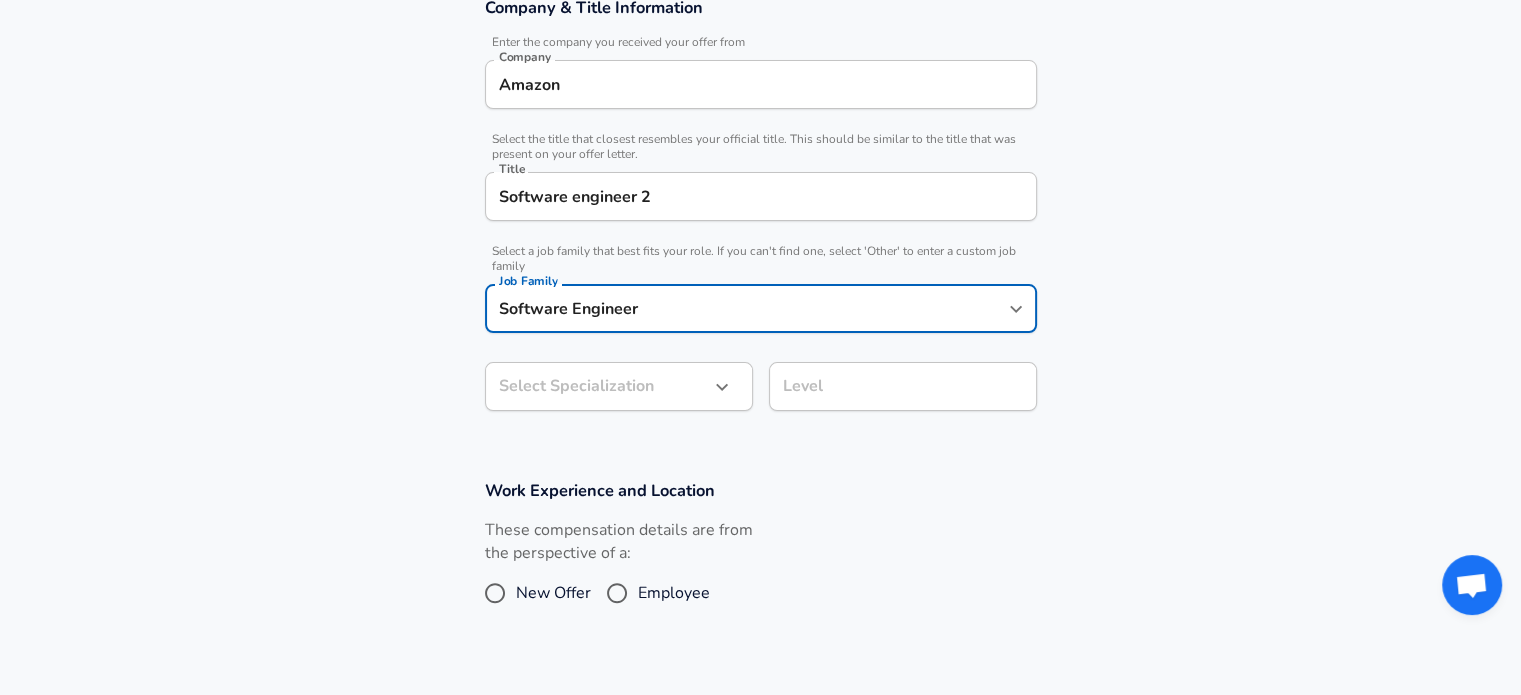 scroll, scrollTop: 443, scrollLeft: 0, axis: vertical 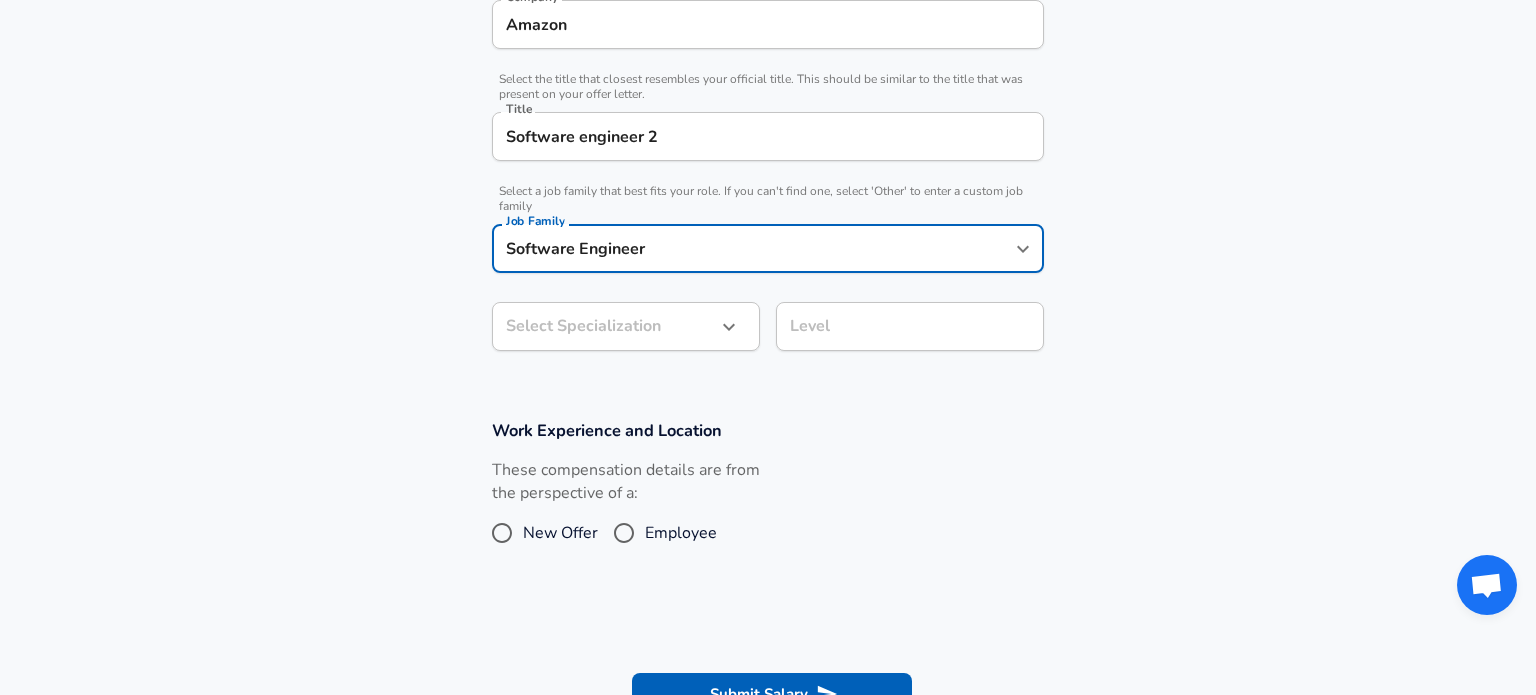 click on "Restart Add Your Salary Upload your offer letter   to verify your submission Enhance Privacy and Anonymity No Automatically hides specific fields until there are enough submissions to safely display the full details.   More Details Based on your submission and the data points that we have already collected, we will automatically hide and anonymize specific fields if there aren't enough data points to remain sufficiently anonymous. Company & Title Information   Enter the company you received your offer from Company Amazon Company   Select the title that closest resembles your official title. This should be similar to the title that was present on your offer letter. Title Software engineer 2 Title   Select a job family that best fits your role. If you can't find one, select 'Other' to enter a custom job family Job Family Software Engineer Job Family Select Specialization ​ Select Specialization Level Level Work Experience and Location These compensation details are from the perspective of a: New Offer     and" at bounding box center [768, -96] 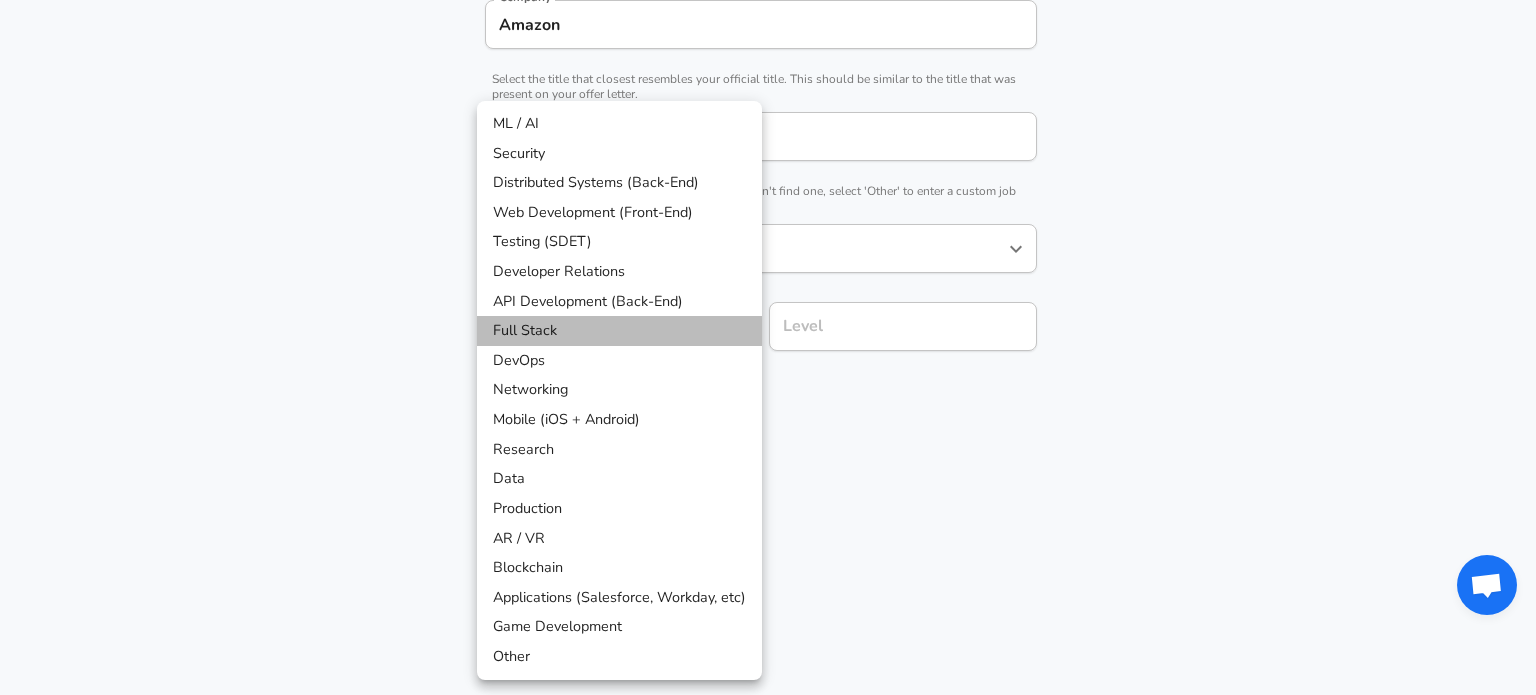 click on "Full Stack" at bounding box center (619, 331) 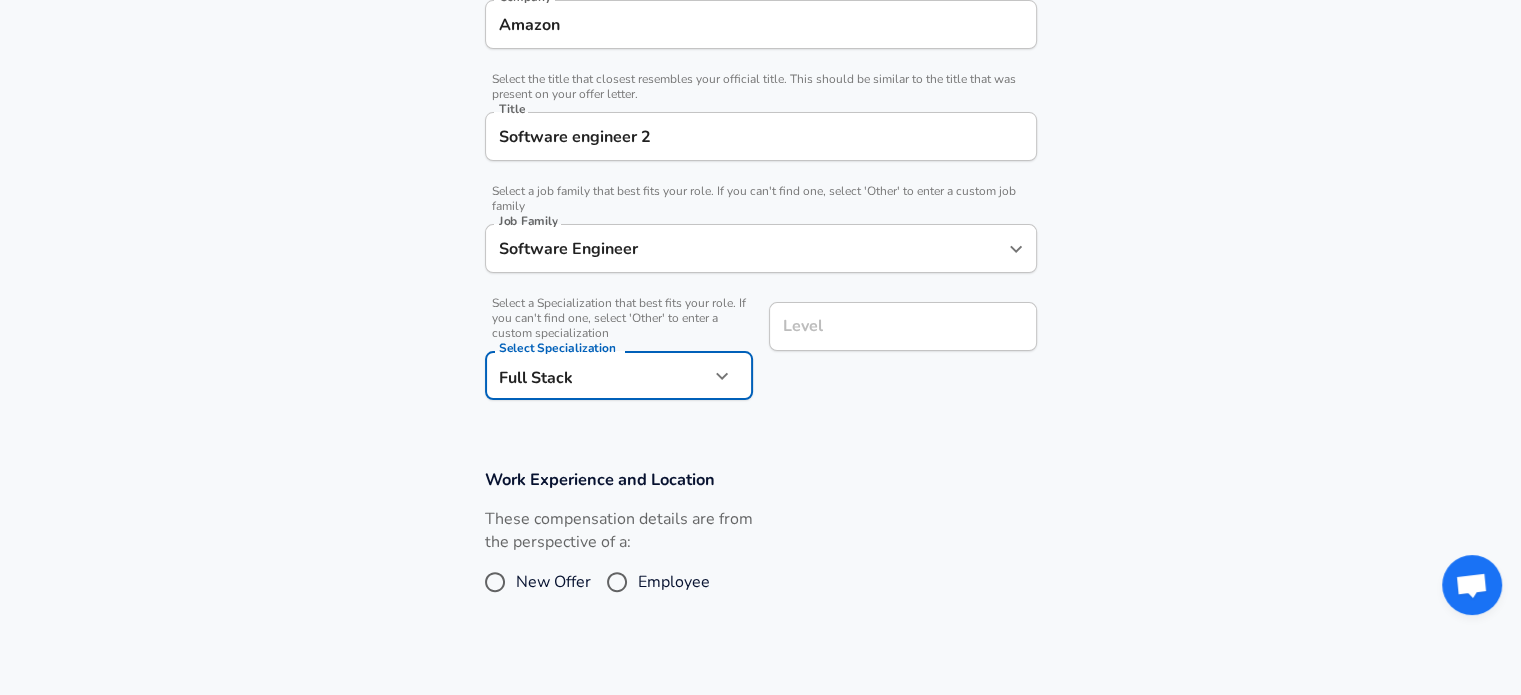 click on "Level Level" at bounding box center [903, 329] 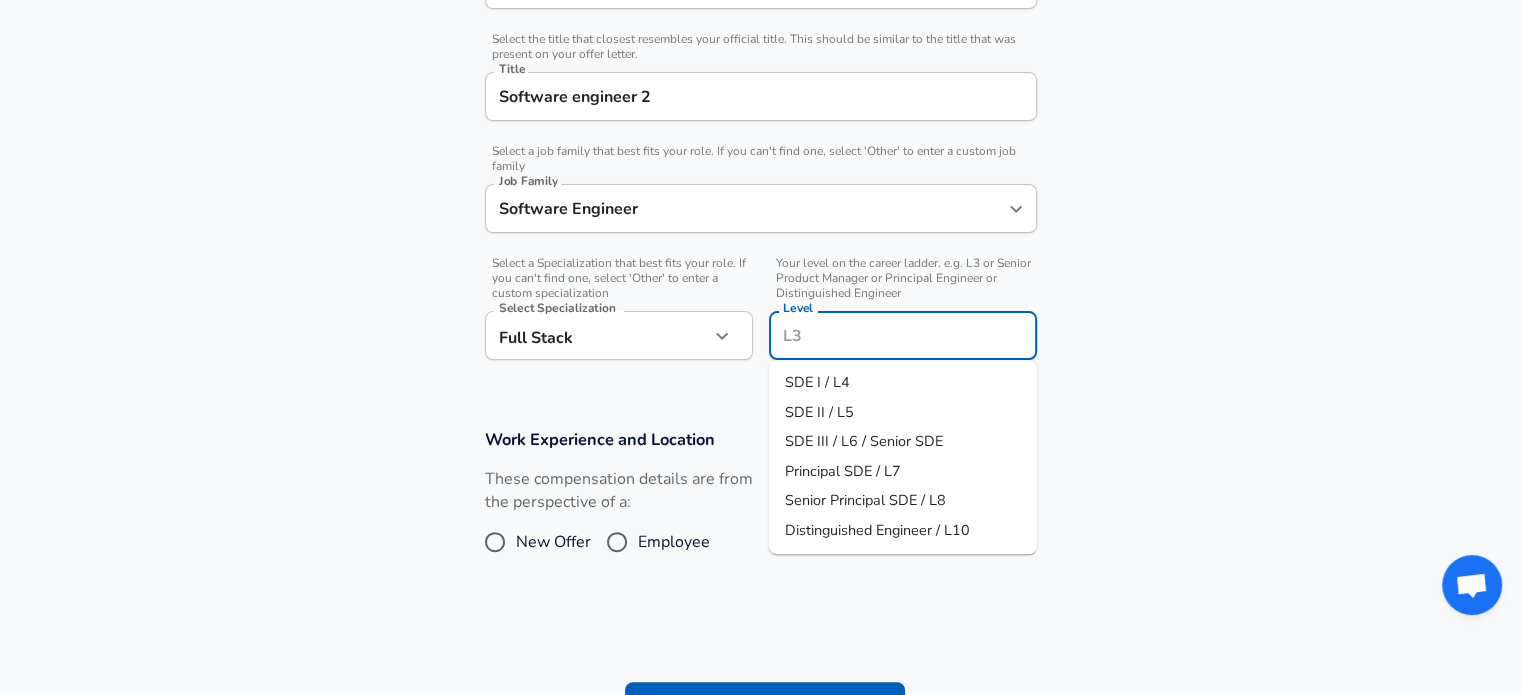 click on "SDE II / L5" at bounding box center [819, 412] 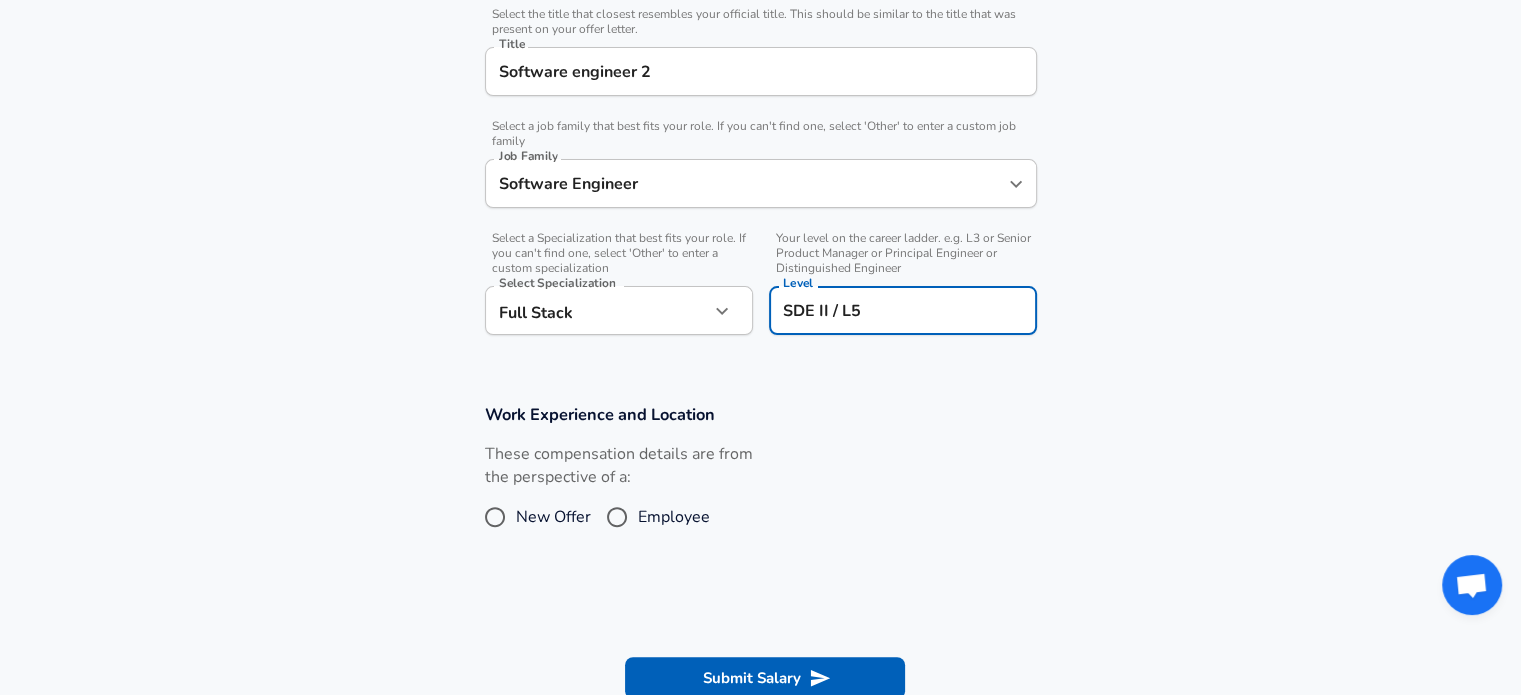 scroll, scrollTop: 510, scrollLeft: 0, axis: vertical 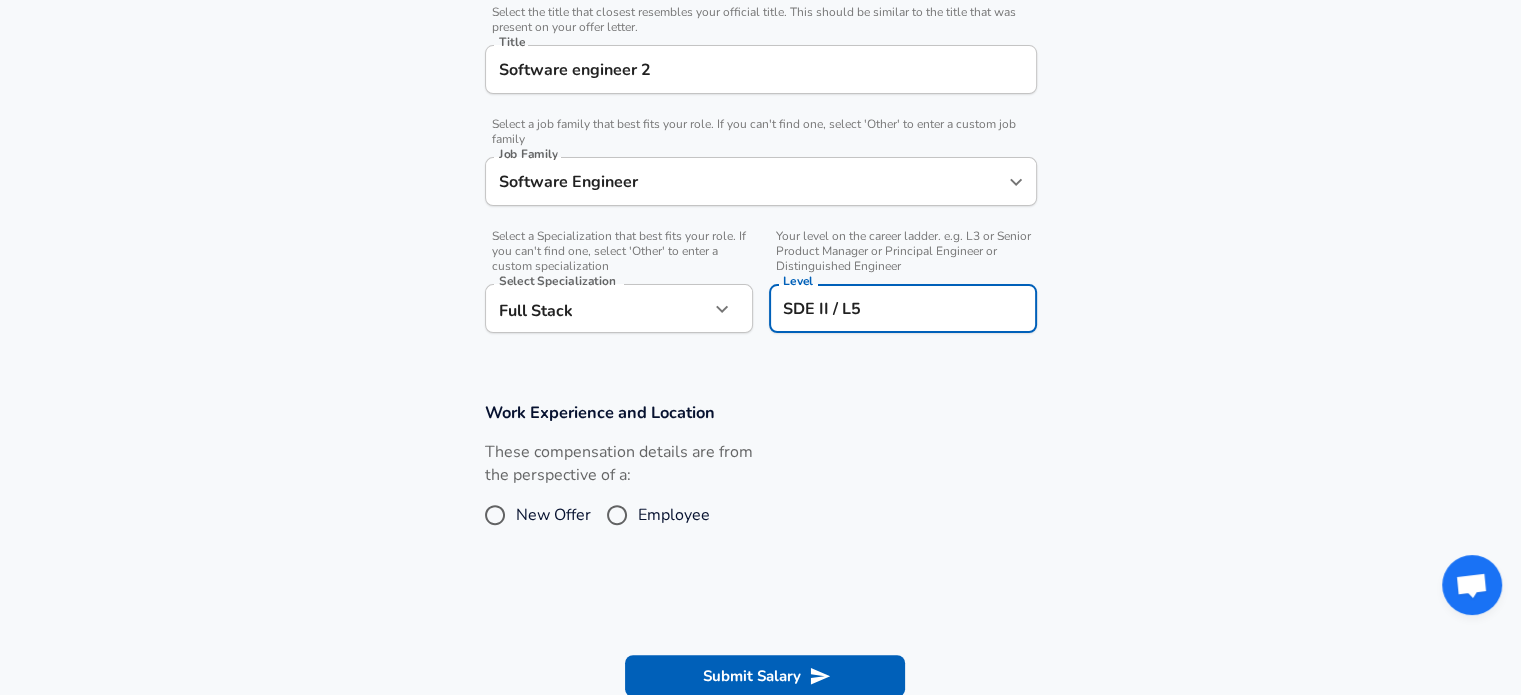 click on "New Offer" at bounding box center (495, 515) 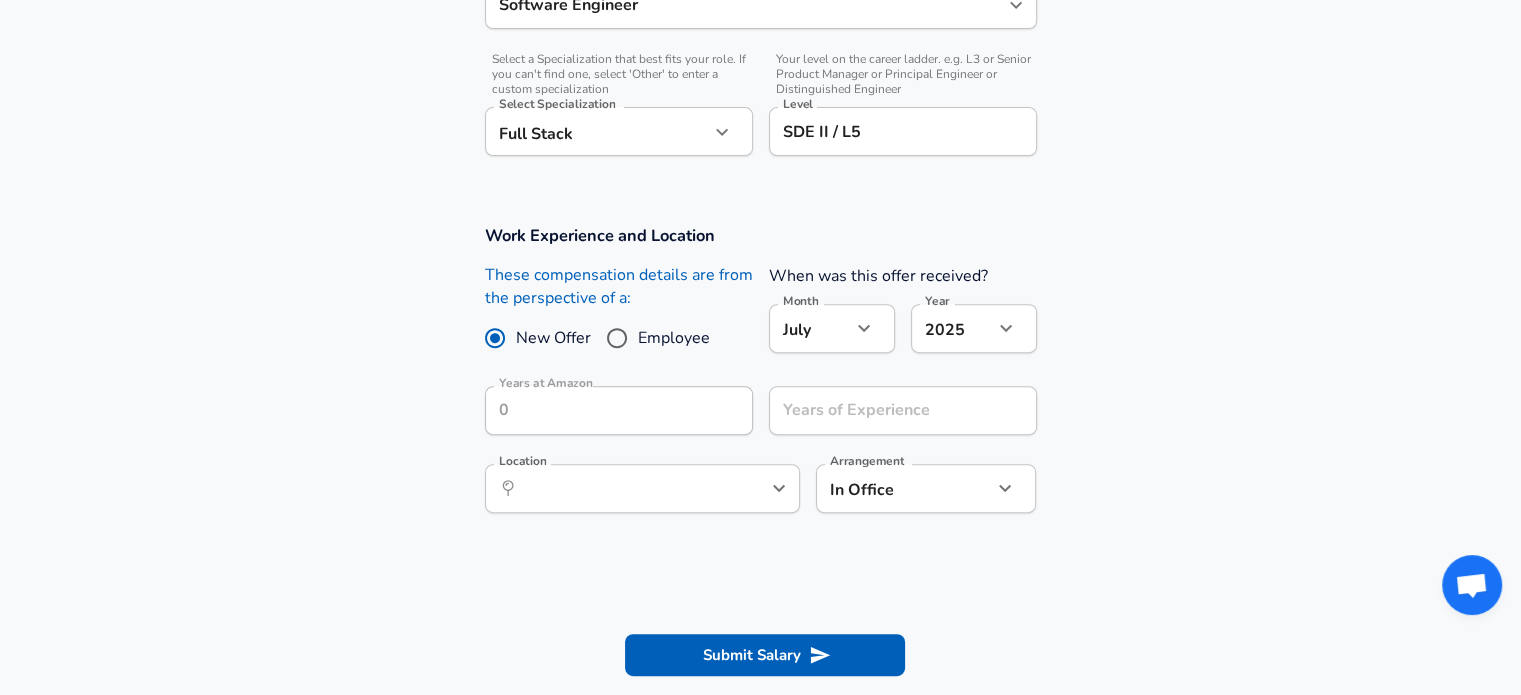 scroll, scrollTop: 700, scrollLeft: 0, axis: vertical 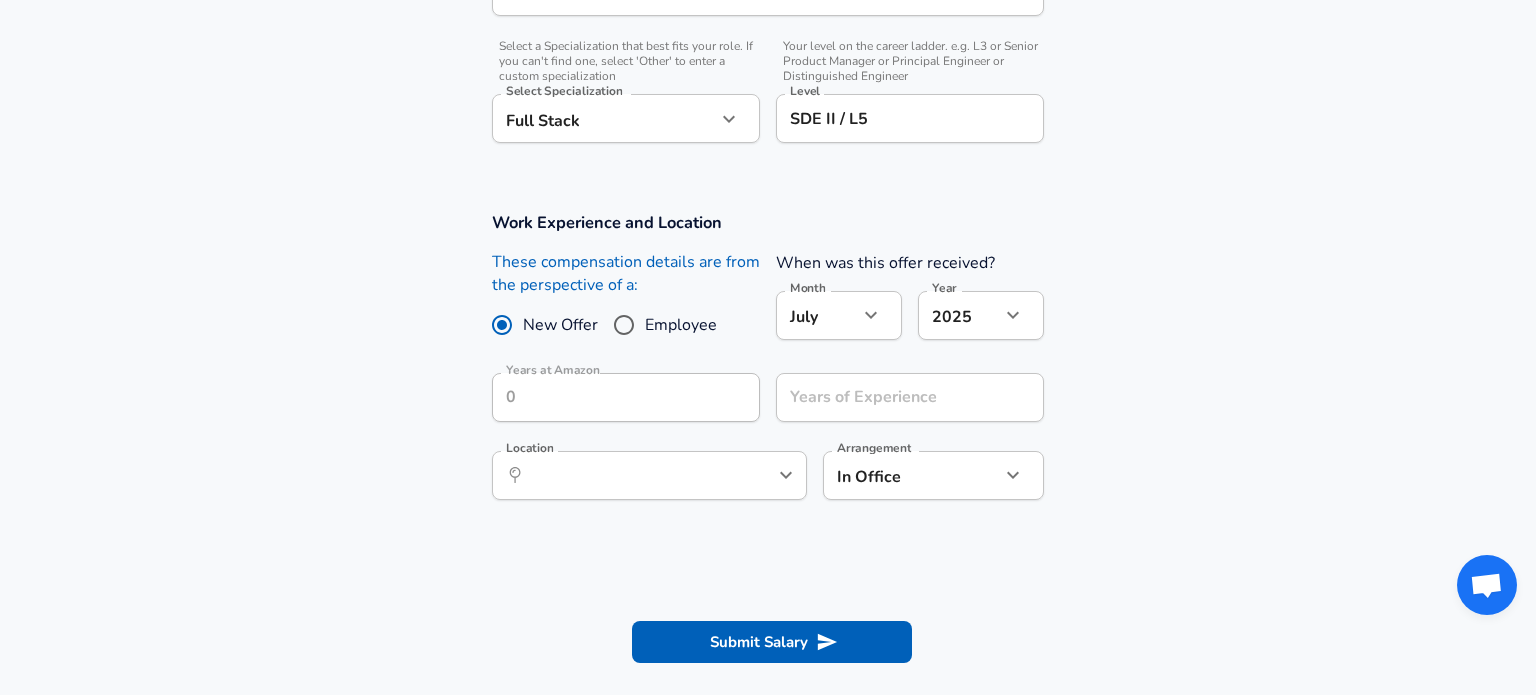 click on "Restart Add Your Salary Upload your offer letter   to verify your submission Enhance Privacy and Anonymity No Automatically hides specific fields until there are enough submissions to safely display the full details.   More Details Based on your submission and the data points that we have already collected, we will automatically hide and anonymize specific fields if there aren't enough data points to remain sufficiently anonymous. Company & Title Information   Enter the company you received your offer from Company Amazon Company   Select the title that closest resembles your official title. This should be similar to the title that was present on your offer letter. Title Software engineer 2 Title   Select a job family that best fits your role. If you can't find one, select 'Other' to enter a custom job family Job Family Software Engineer Job Family   Select a Specialization that best fits your role. If you can't find one, select 'Other' to enter a custom specialization Select Specialization Full Stack   Level" at bounding box center (768, -353) 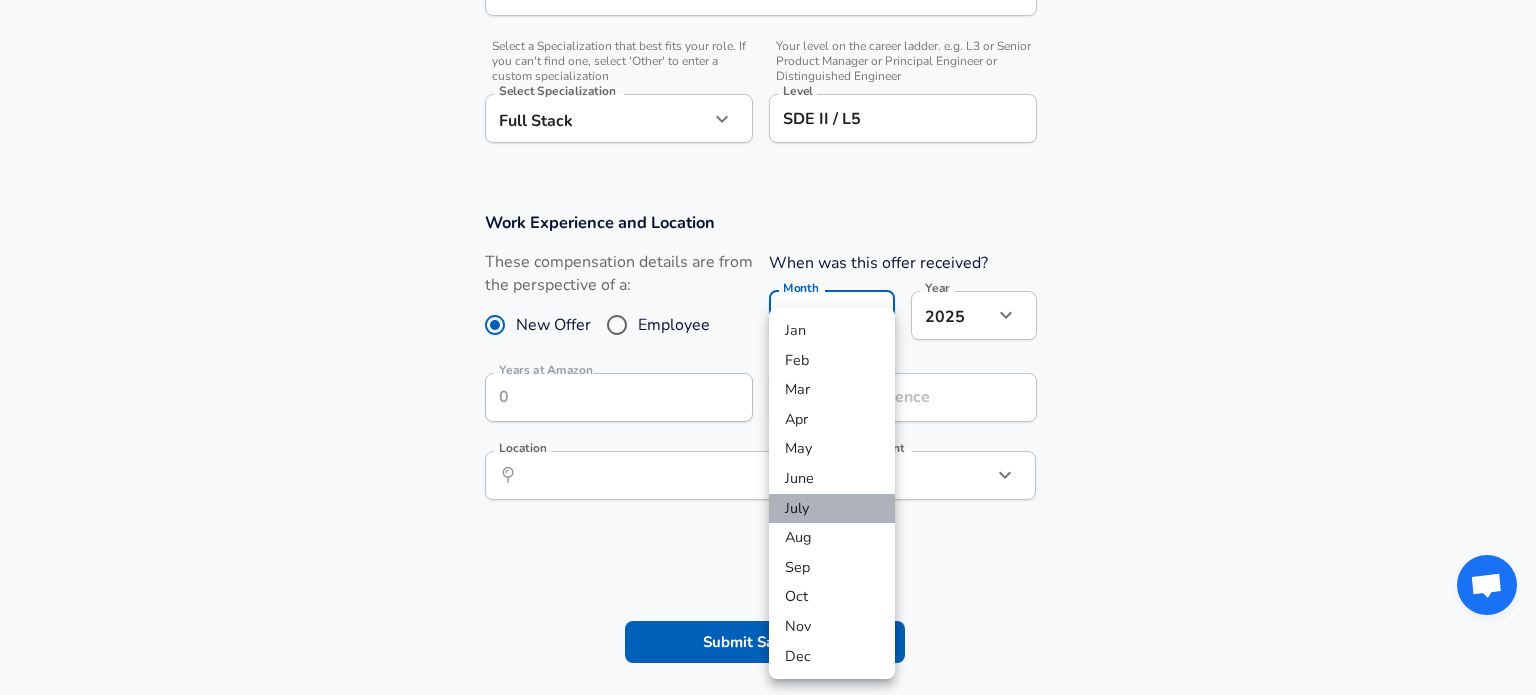 click on "July" at bounding box center [832, 509] 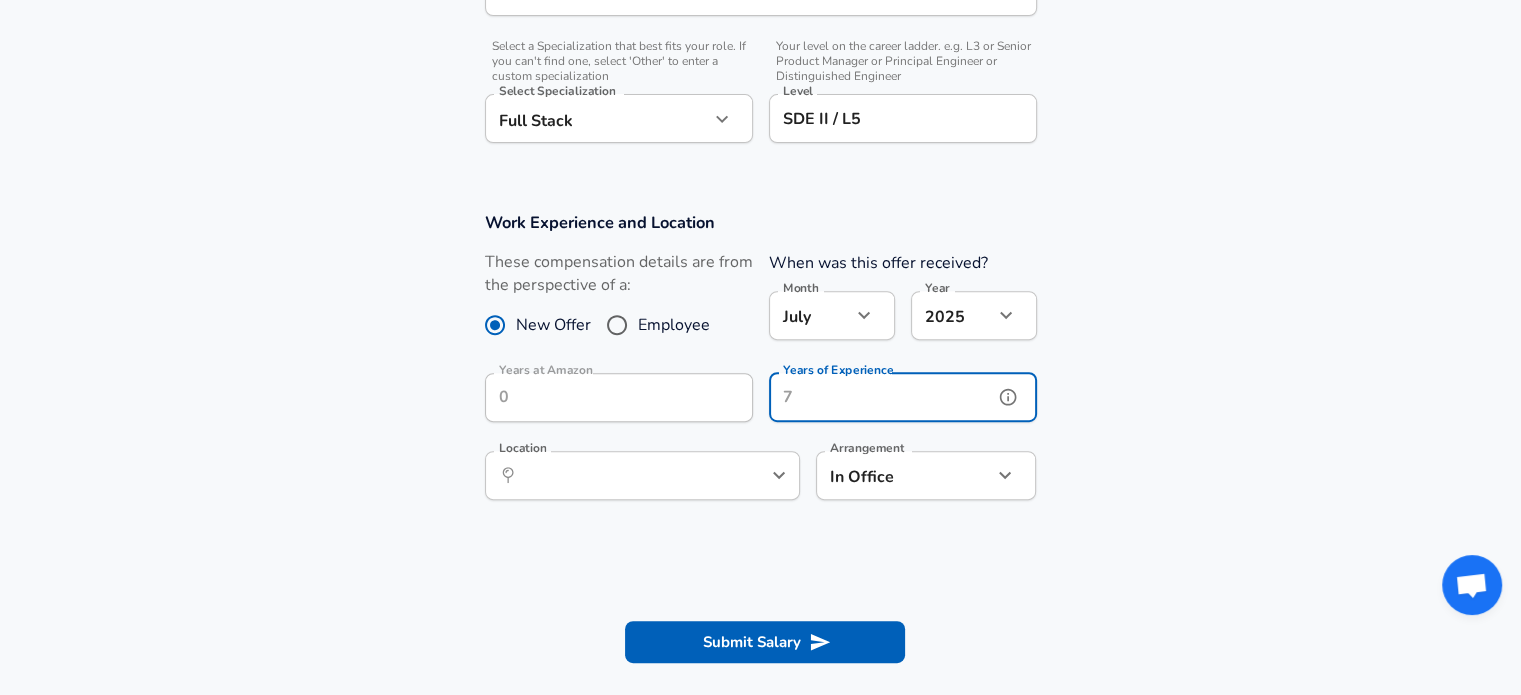 click on "Years of Experience" at bounding box center [881, 397] 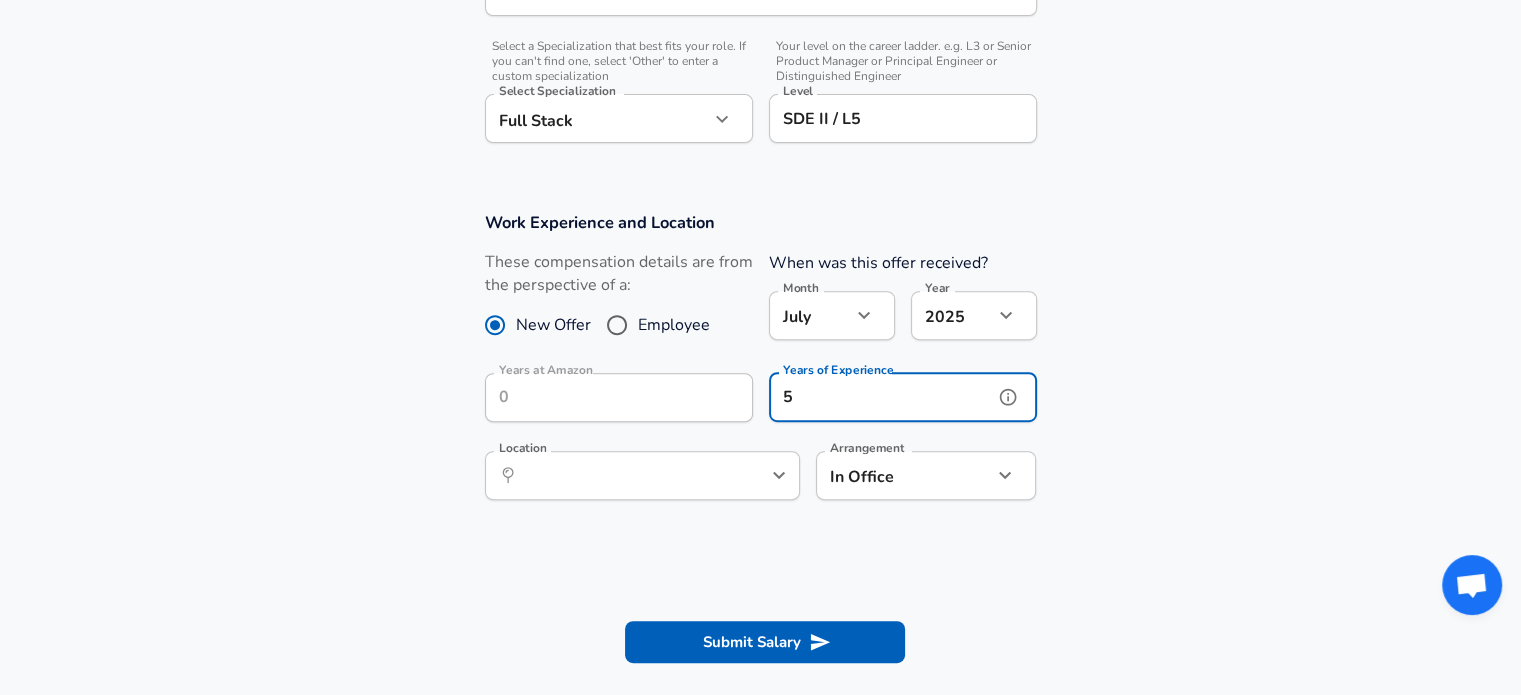 type on "5" 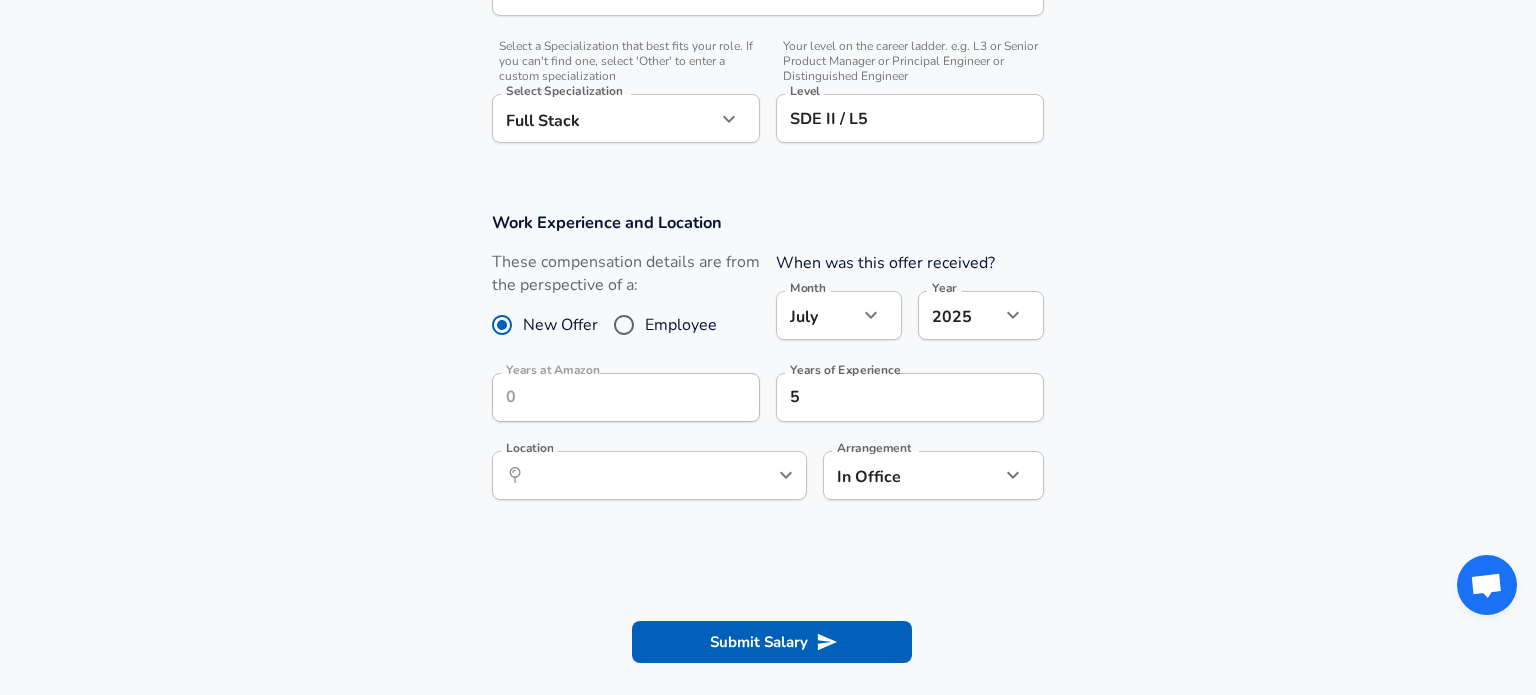 click on "Restart Add Your Salary Upload your offer letter   to verify your submission Enhance Privacy and Anonymity No Automatically hides specific fields until there are enough submissions to safely display the full details.   More Details Based on your submission and the data points that we have already collected, we will automatically hide and anonymize specific fields if there aren't enough data points to remain sufficiently anonymous. Company & Title Information   Enter the company you received your offer from Company Amazon Company   Select the title that closest resembles your official title. This should be similar to the title that was present on your offer letter. Title Software engineer 2 Title   Select a job family that best fits your role. If you can't find one, select 'Other' to enter a custom job family Job Family Software Engineer Job Family   Select a Specialization that best fits your role. If you can't find one, select 'Other' to enter a custom specialization Select Specialization Full Stack   Level" at bounding box center [768, -353] 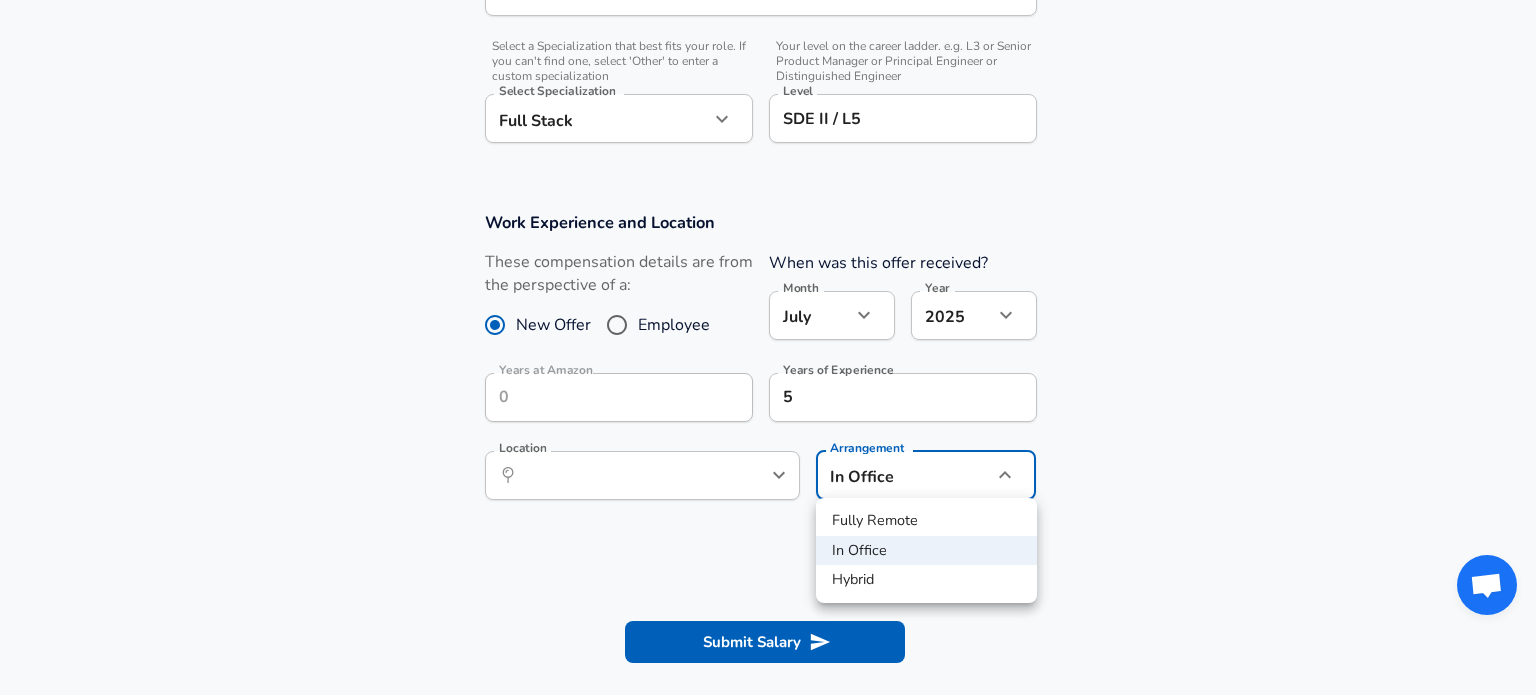 click at bounding box center [768, 347] 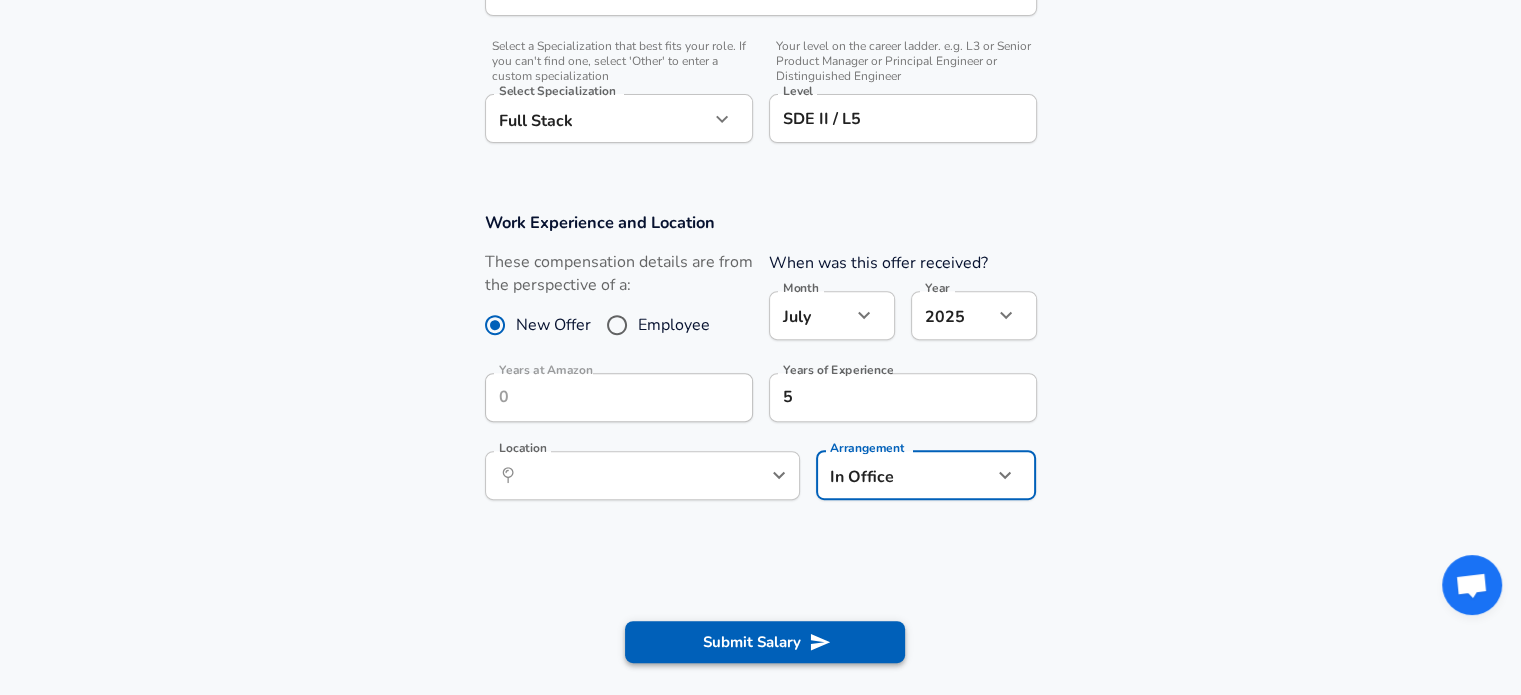 click on "Submit Salary" at bounding box center (765, 642) 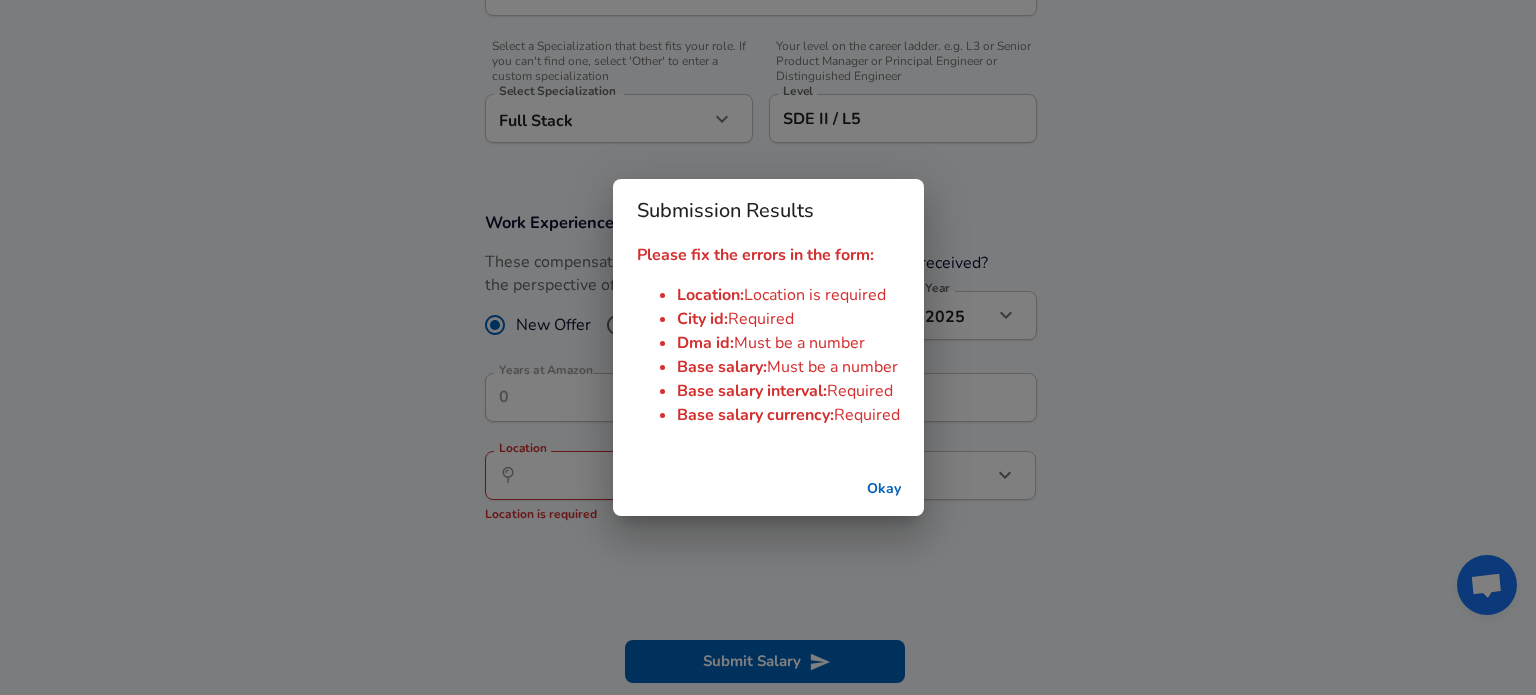click on "Okay" at bounding box center [884, 489] 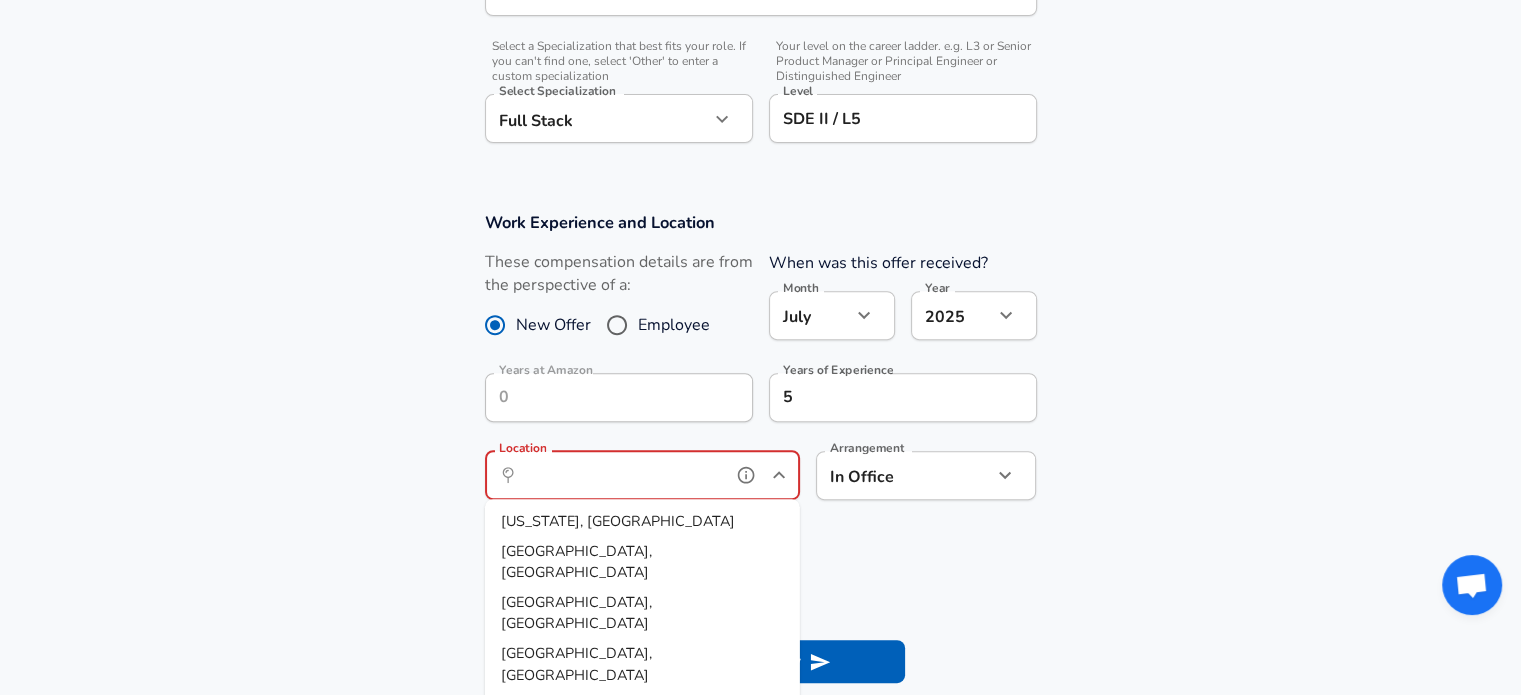 click on "Location" at bounding box center (620, 475) 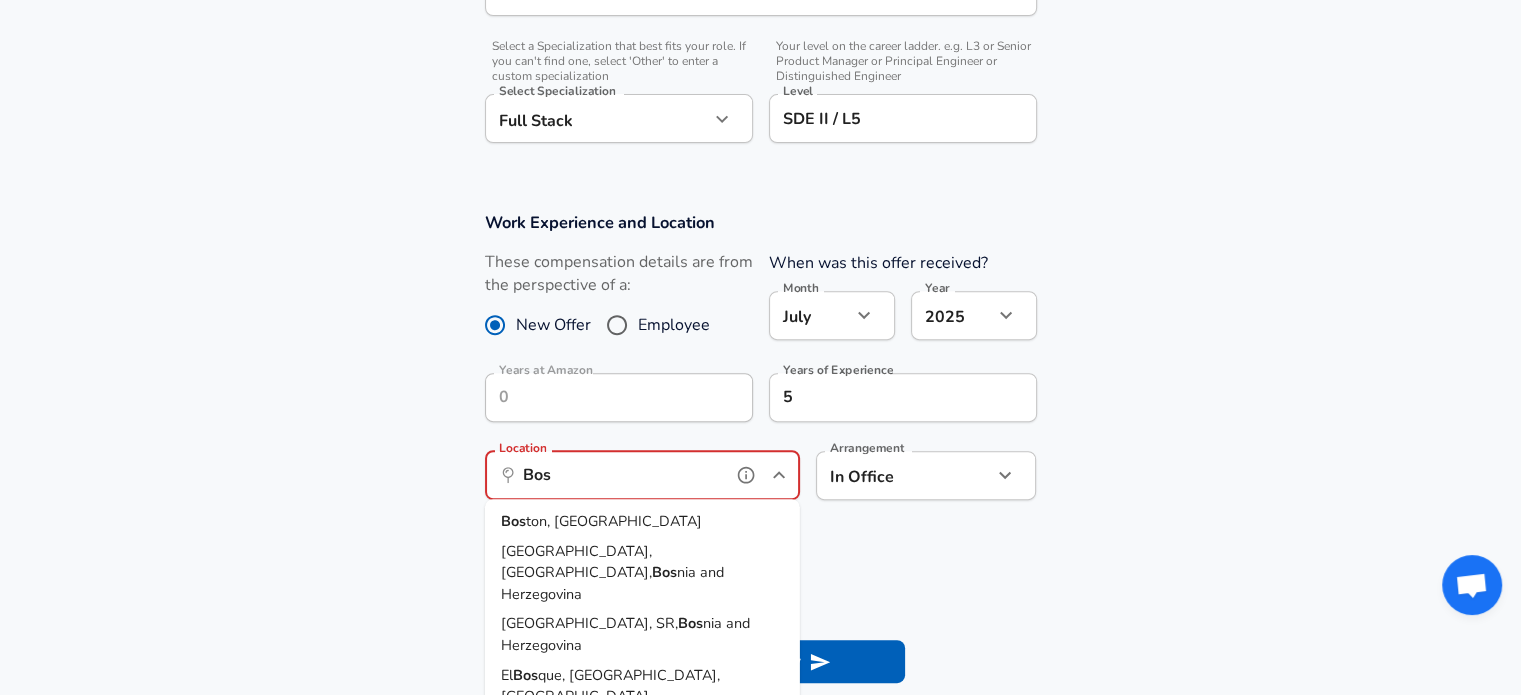 click on "Bos ton, [GEOGRAPHIC_DATA]" at bounding box center [642, 522] 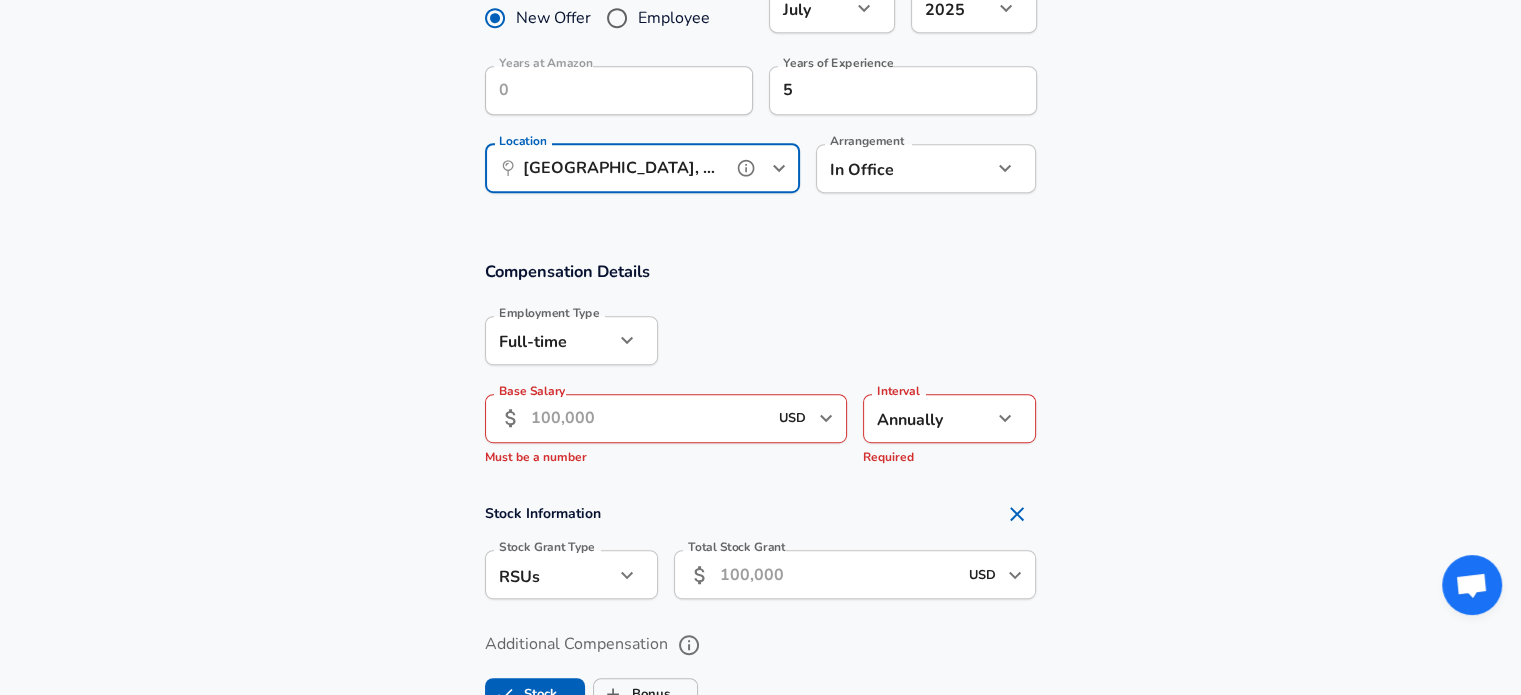 scroll, scrollTop: 1011, scrollLeft: 0, axis: vertical 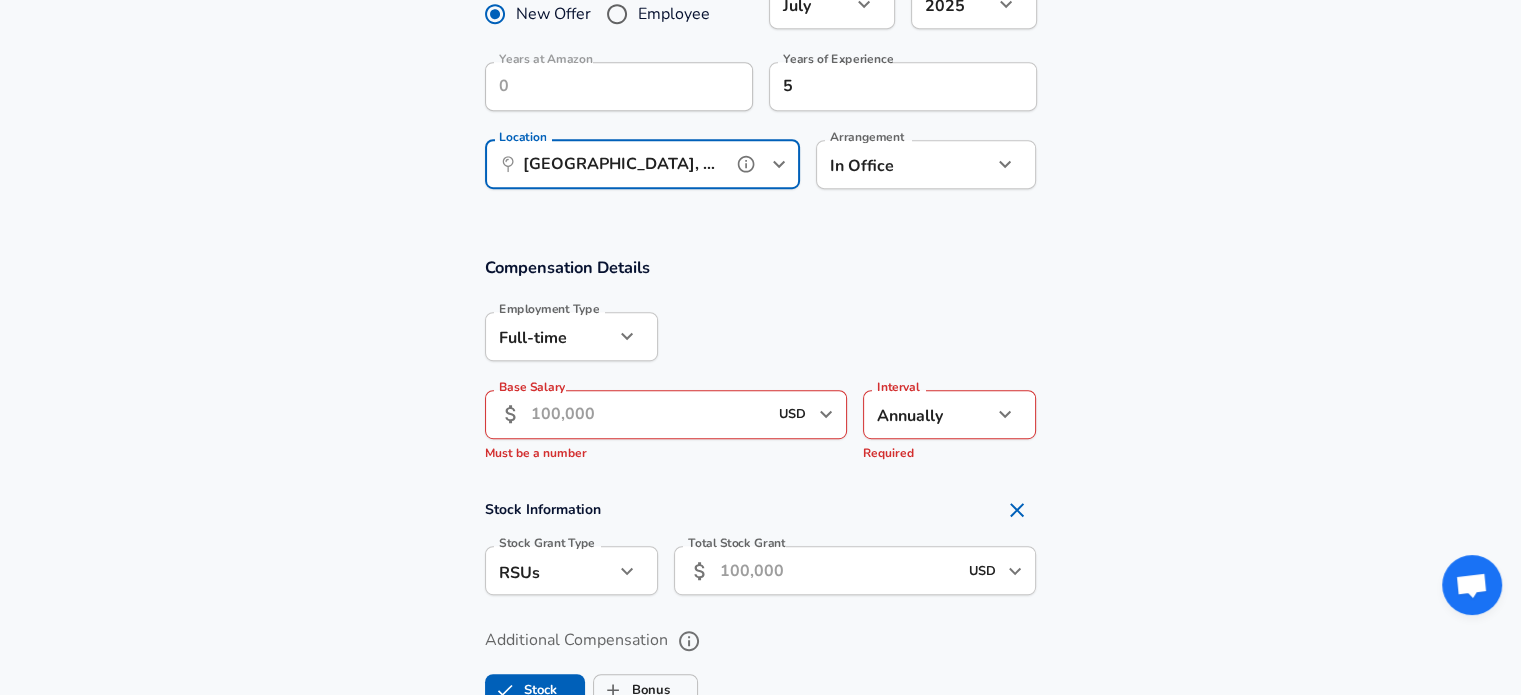 type on "[GEOGRAPHIC_DATA], [GEOGRAPHIC_DATA]" 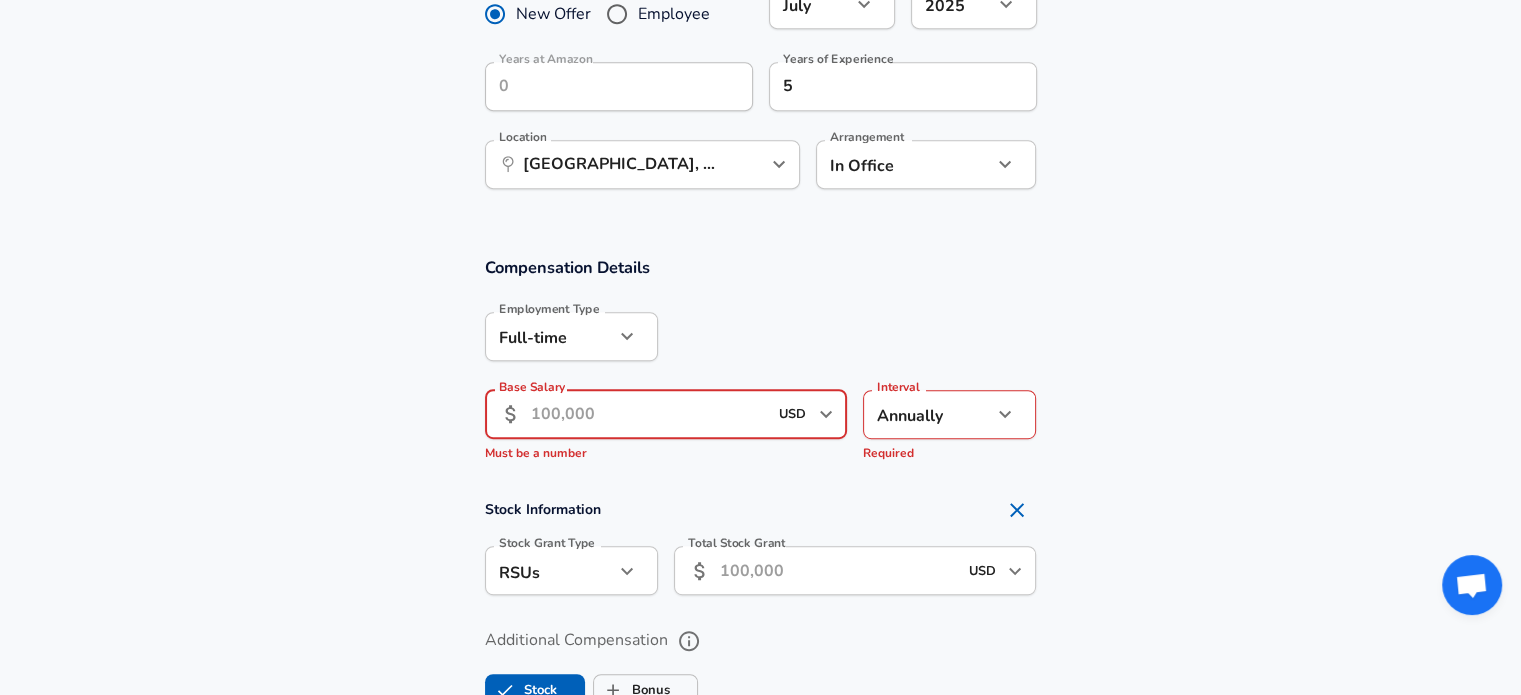 click on "Base Salary" at bounding box center [649, 414] 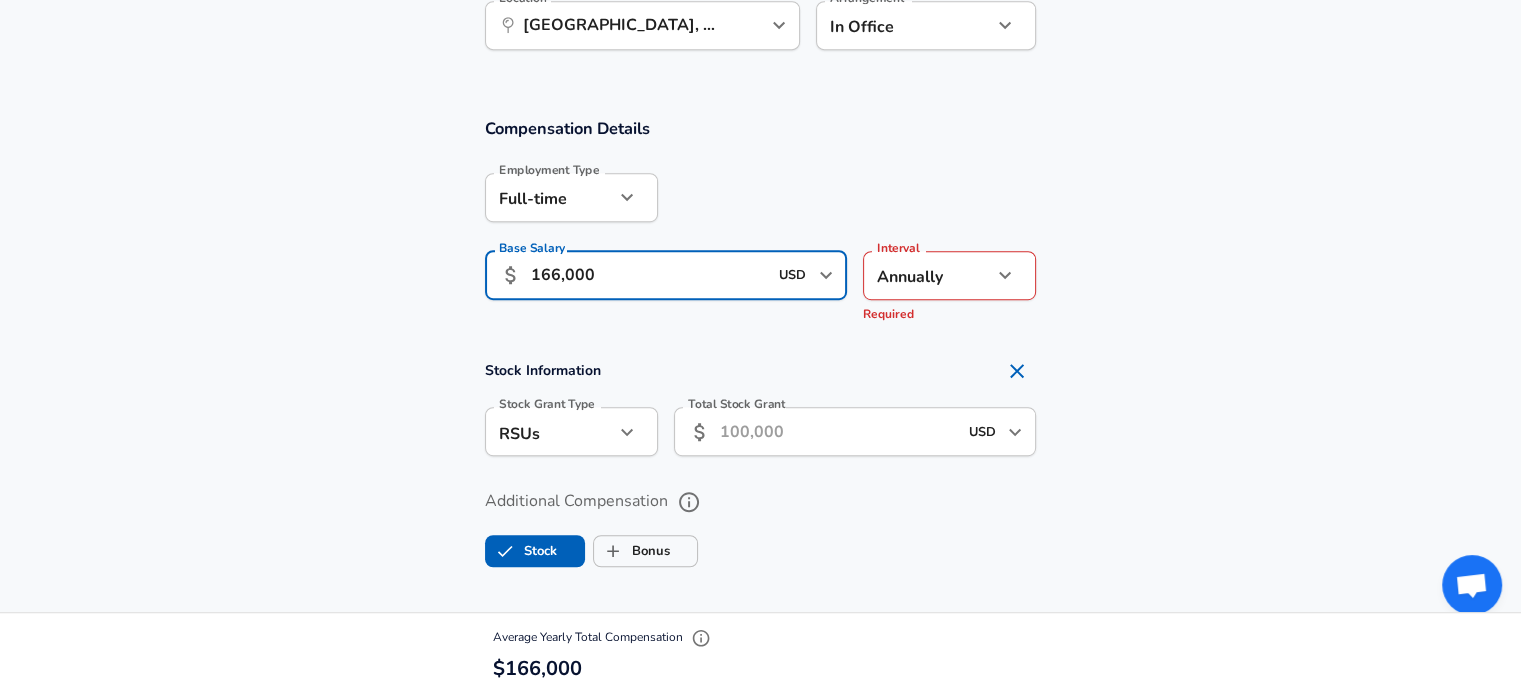 scroll, scrollTop: 1148, scrollLeft: 0, axis: vertical 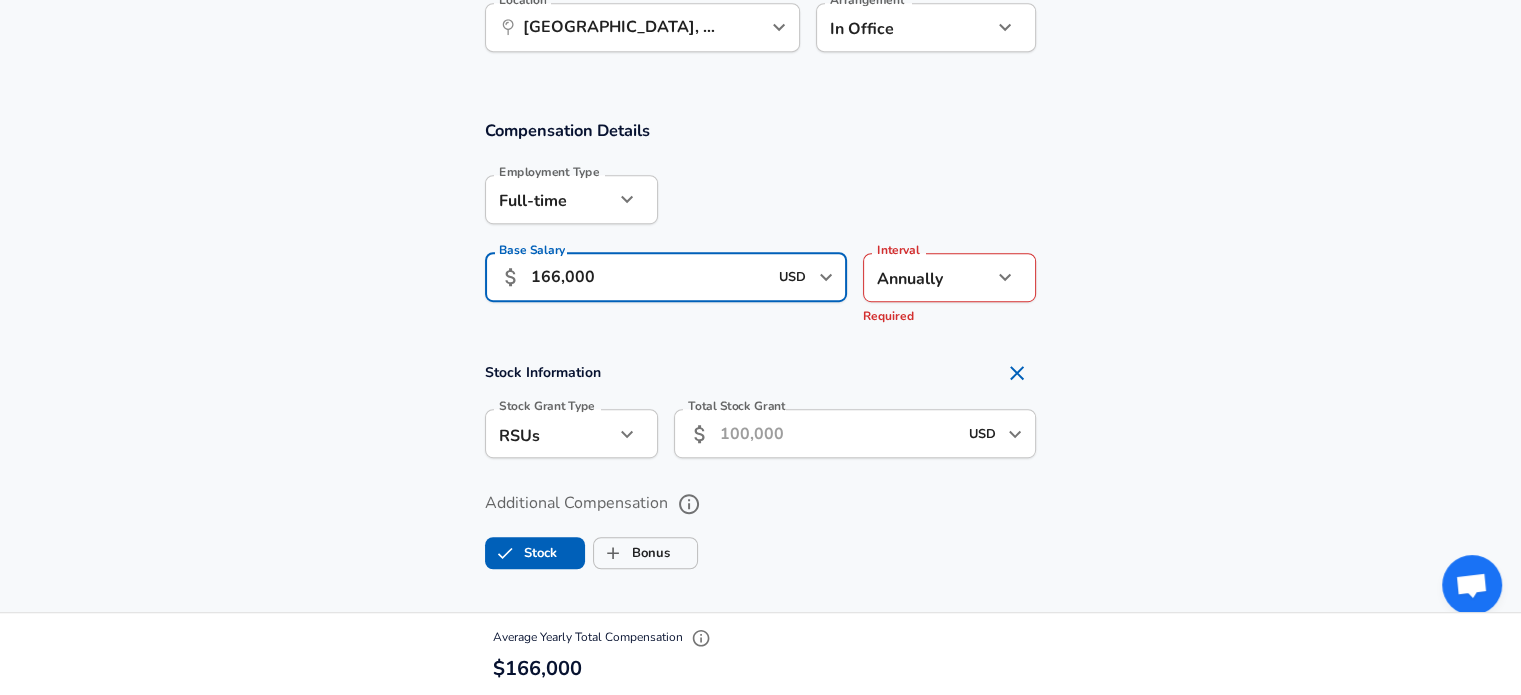 type on "166,000" 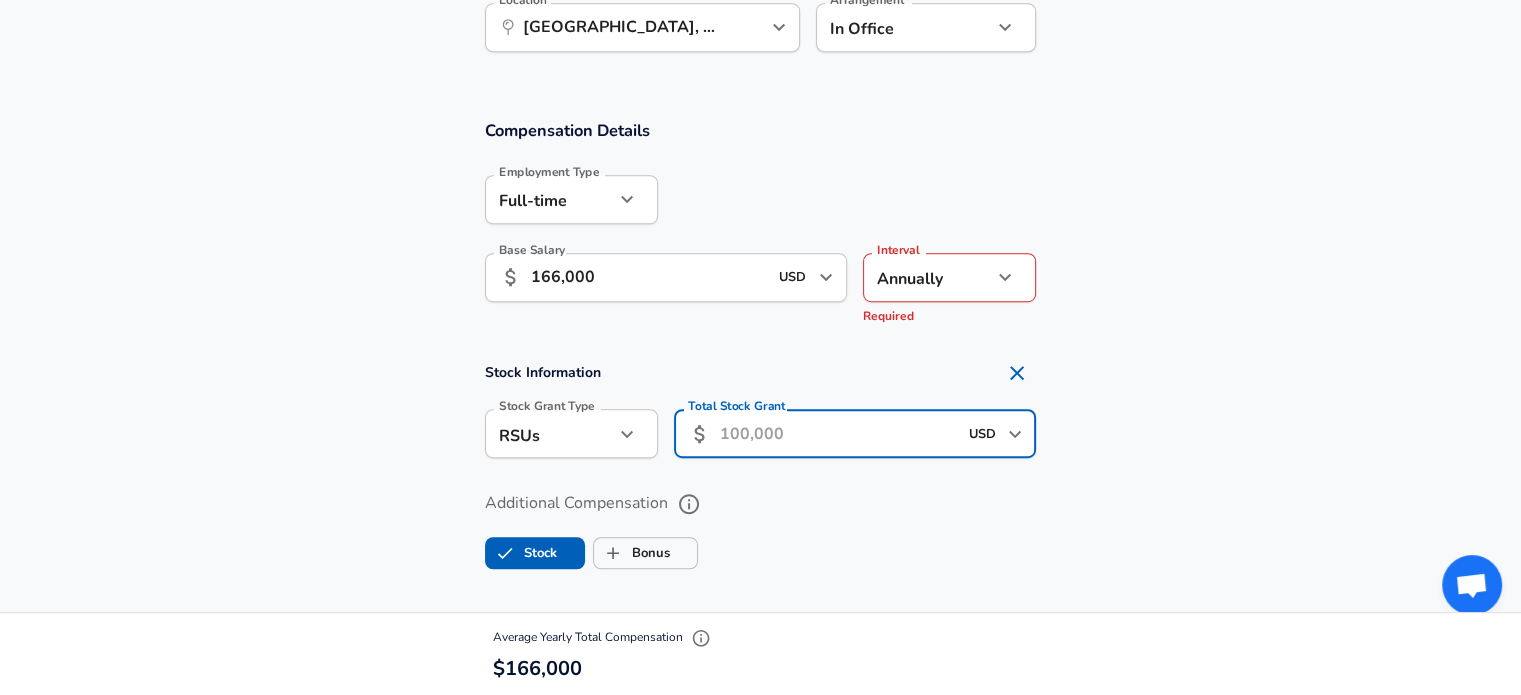 click on "Total Stock Grant" at bounding box center [838, 433] 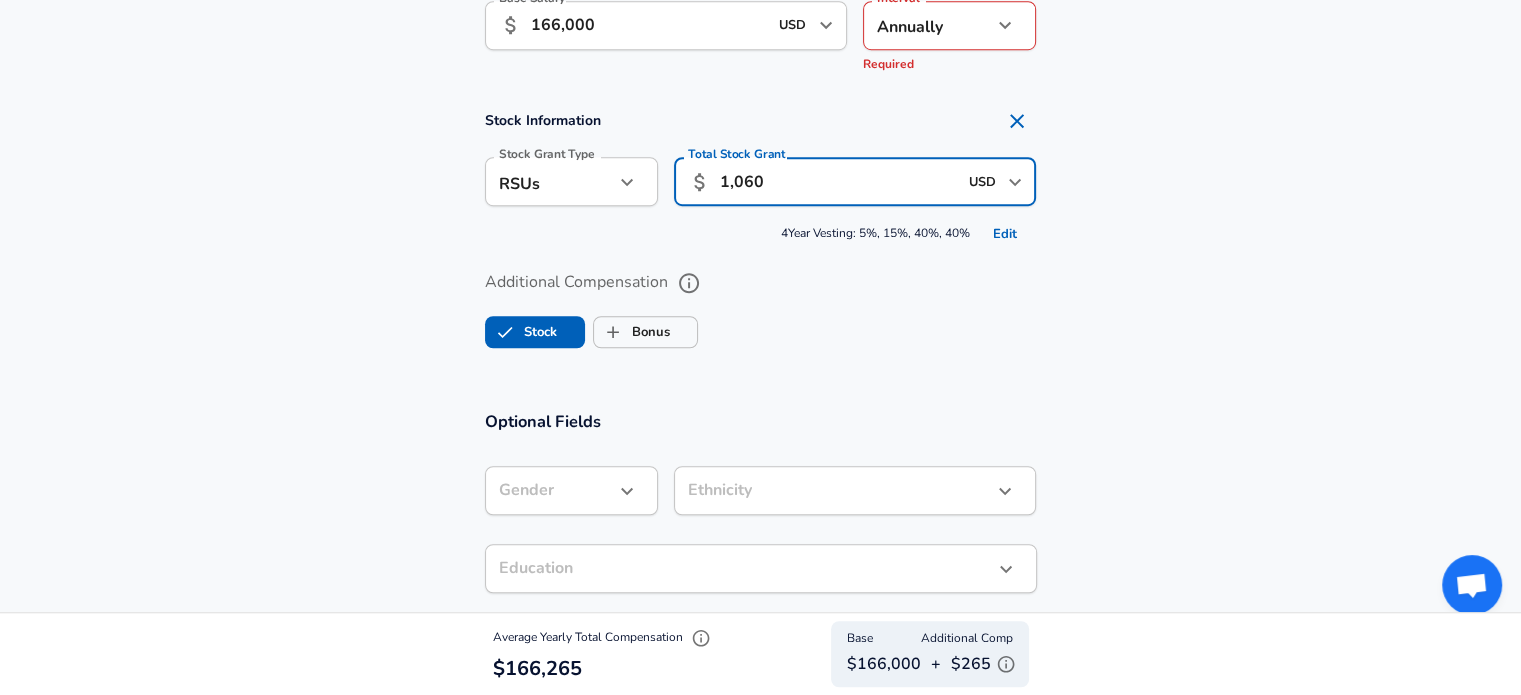 scroll, scrollTop: 1400, scrollLeft: 0, axis: vertical 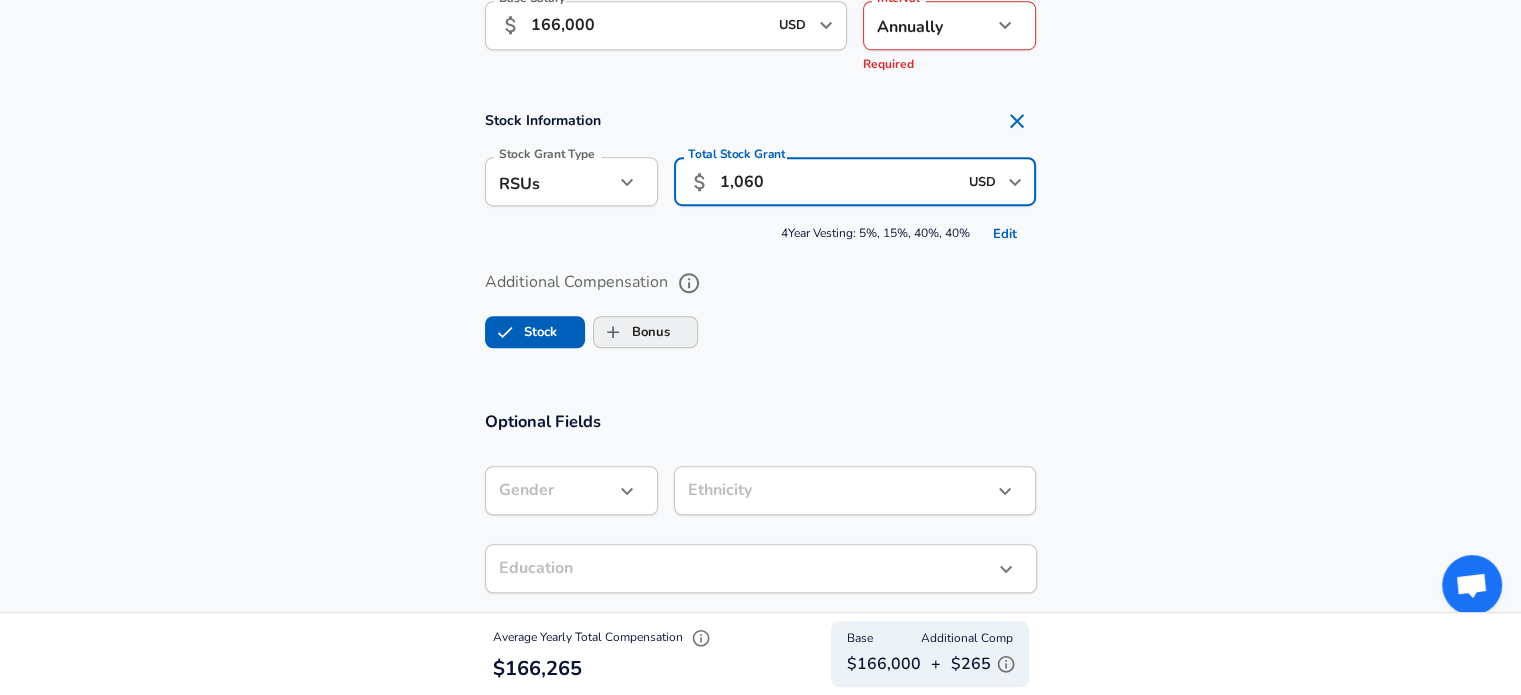 type on "1,060" 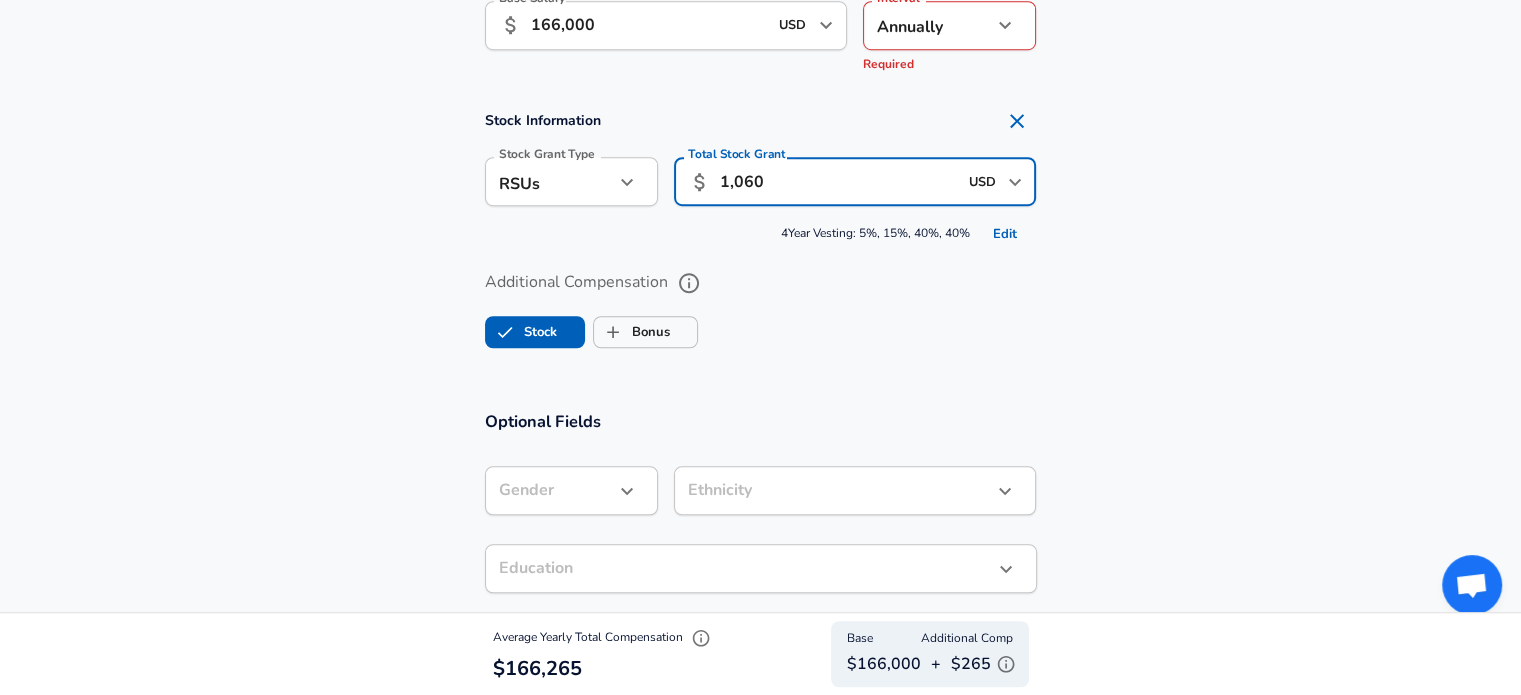 click on "Additional Compensation   Stock Bonus" at bounding box center (761, 311) 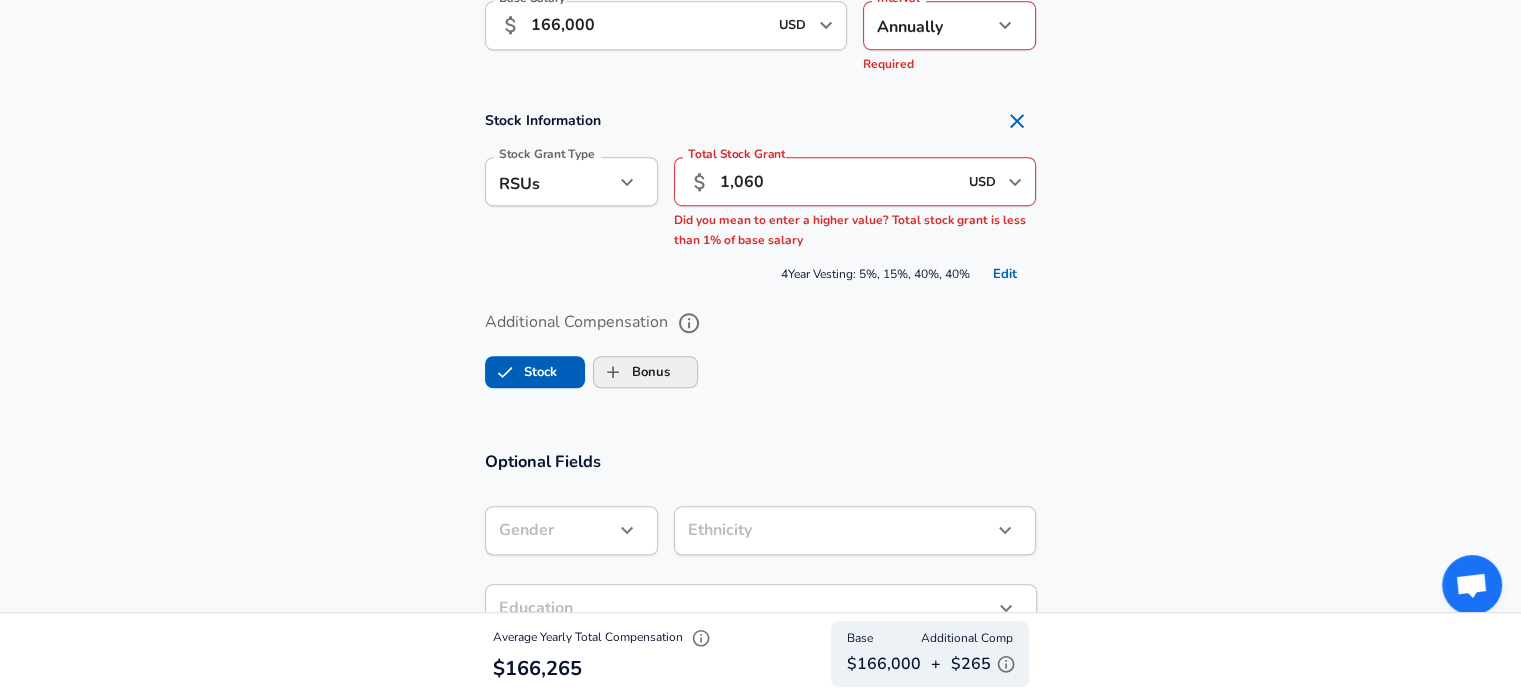 click on "Bonus" at bounding box center [632, 372] 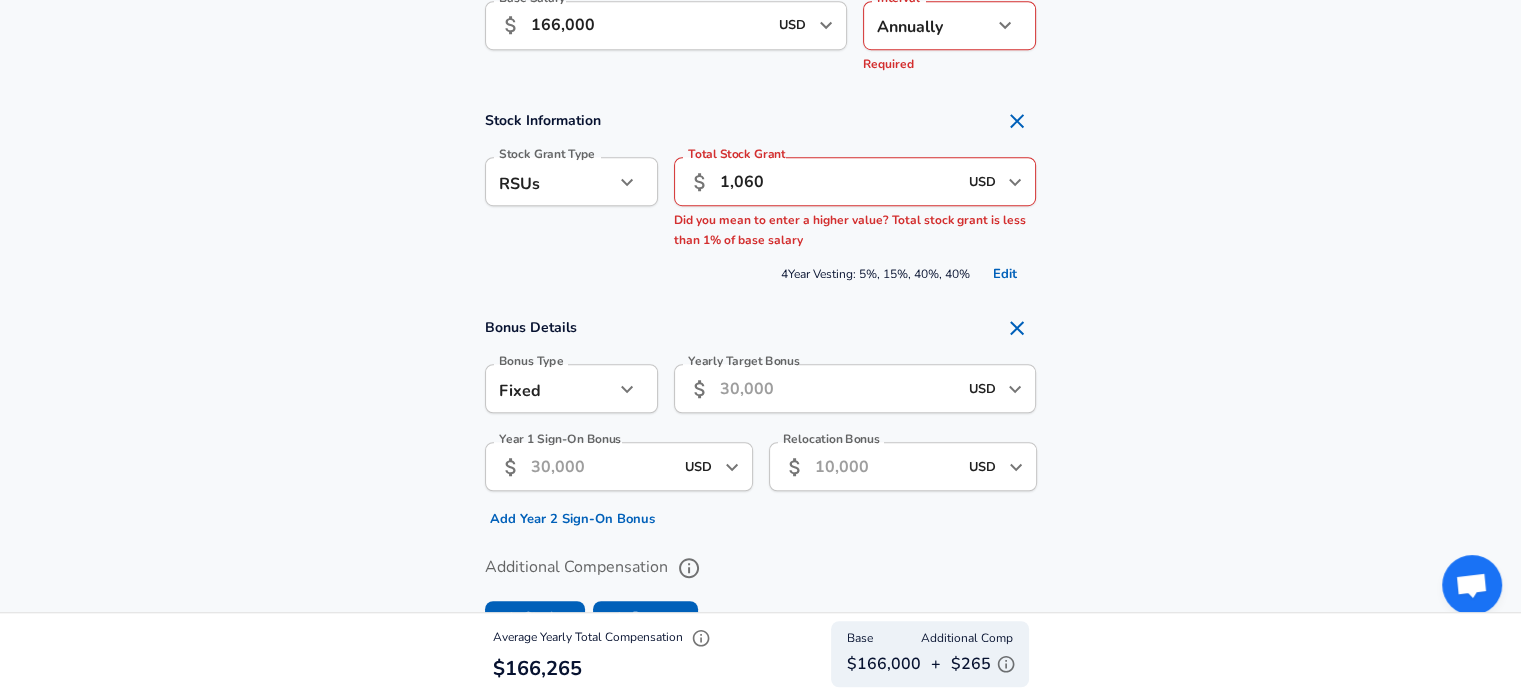 checkbox on "true" 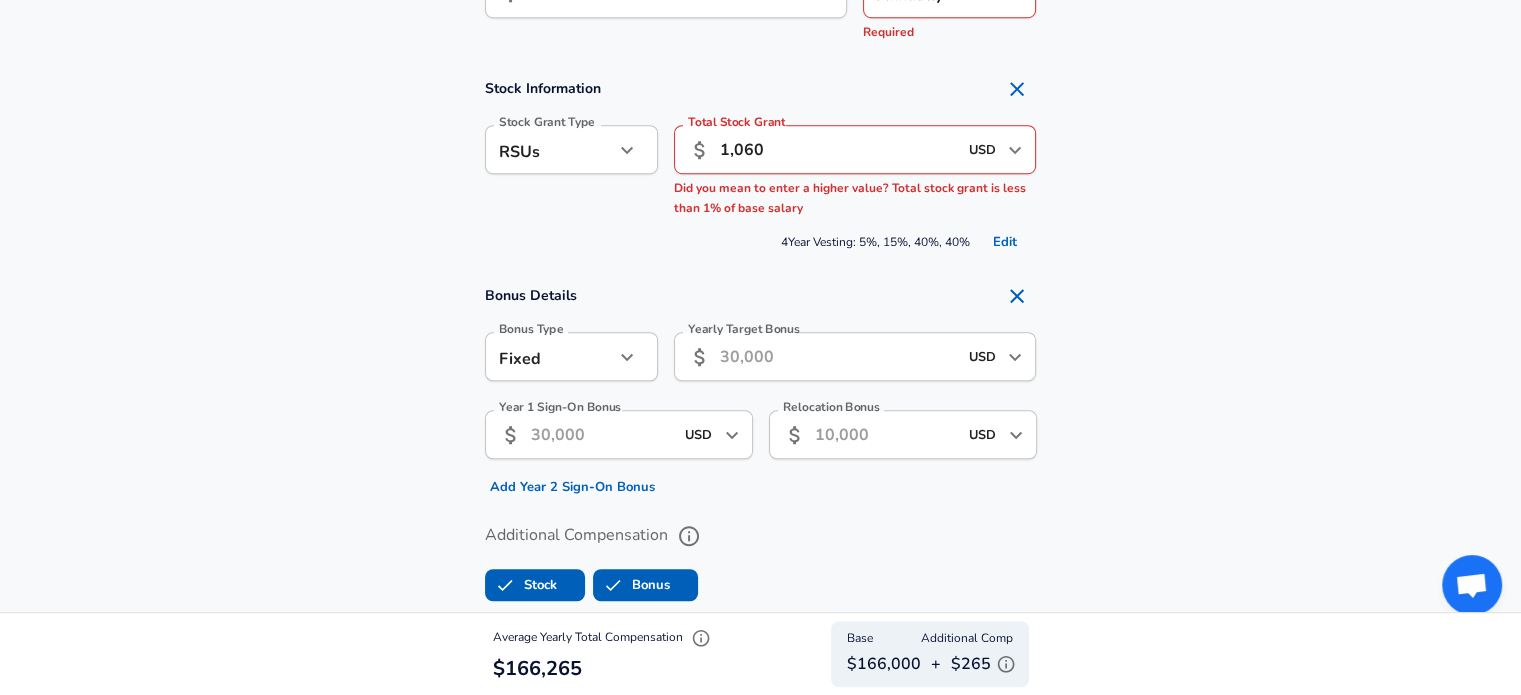 click on "Yearly Target Bonus" at bounding box center [838, 356] 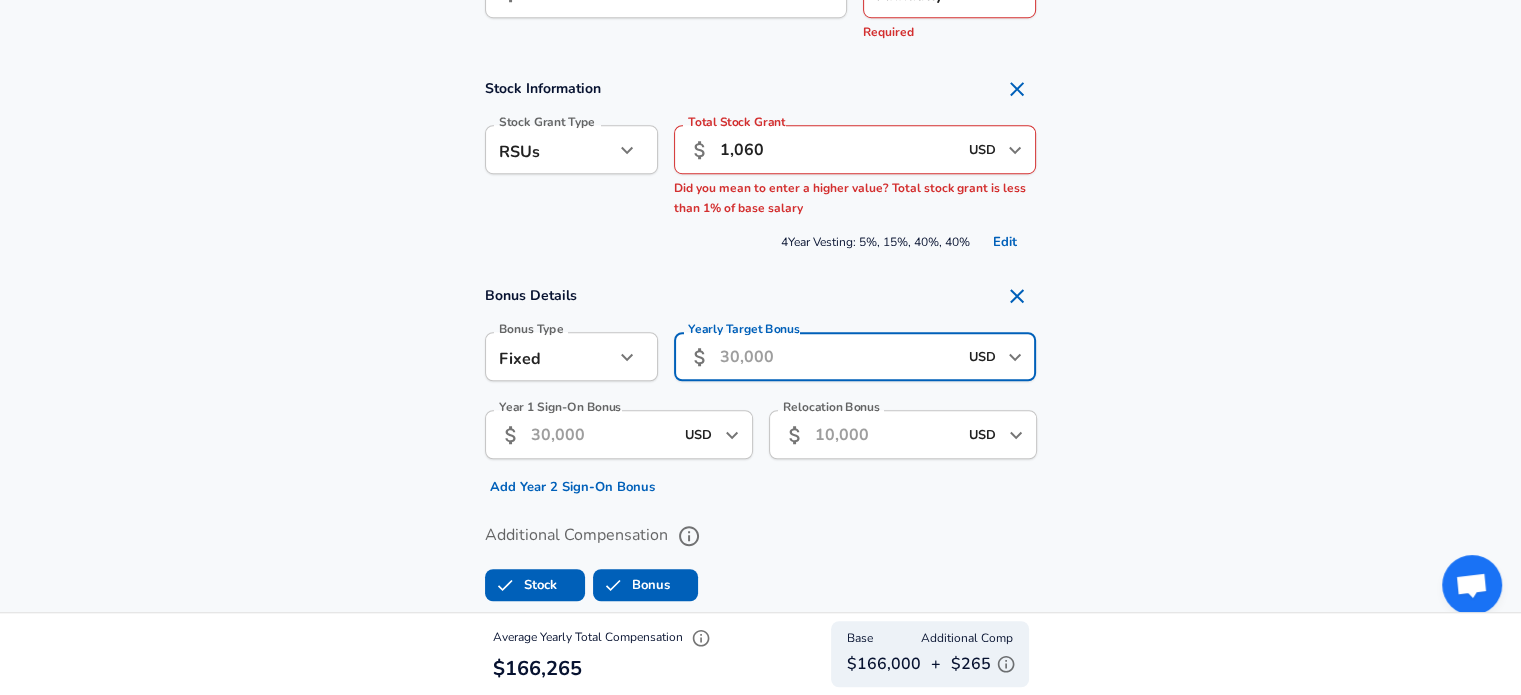 click on "Restart Add Your Salary Upload your offer letter   to verify your submission Enhance Privacy and Anonymity No Automatically hides specific fields until there are enough submissions to safely display the full details.   More Details Based on your submission and the data points that we have already collected, we will automatically hide and anonymize specific fields if there aren't enough data points to remain sufficiently anonymous. Company & Title Information   Enter the company you received your offer from Company Amazon Company   Select the title that closest resembles your official title. This should be similar to the title that was present on your offer letter. Title Software engineer 2 Title   Select a job family that best fits your role. If you can't find one, select 'Other' to enter a custom job family Job Family Software Engineer Job Family   Select a Specialization that best fits your role. If you can't find one, select 'Other' to enter a custom specialization Select Specialization Full Stack   Level" at bounding box center [760, -1085] 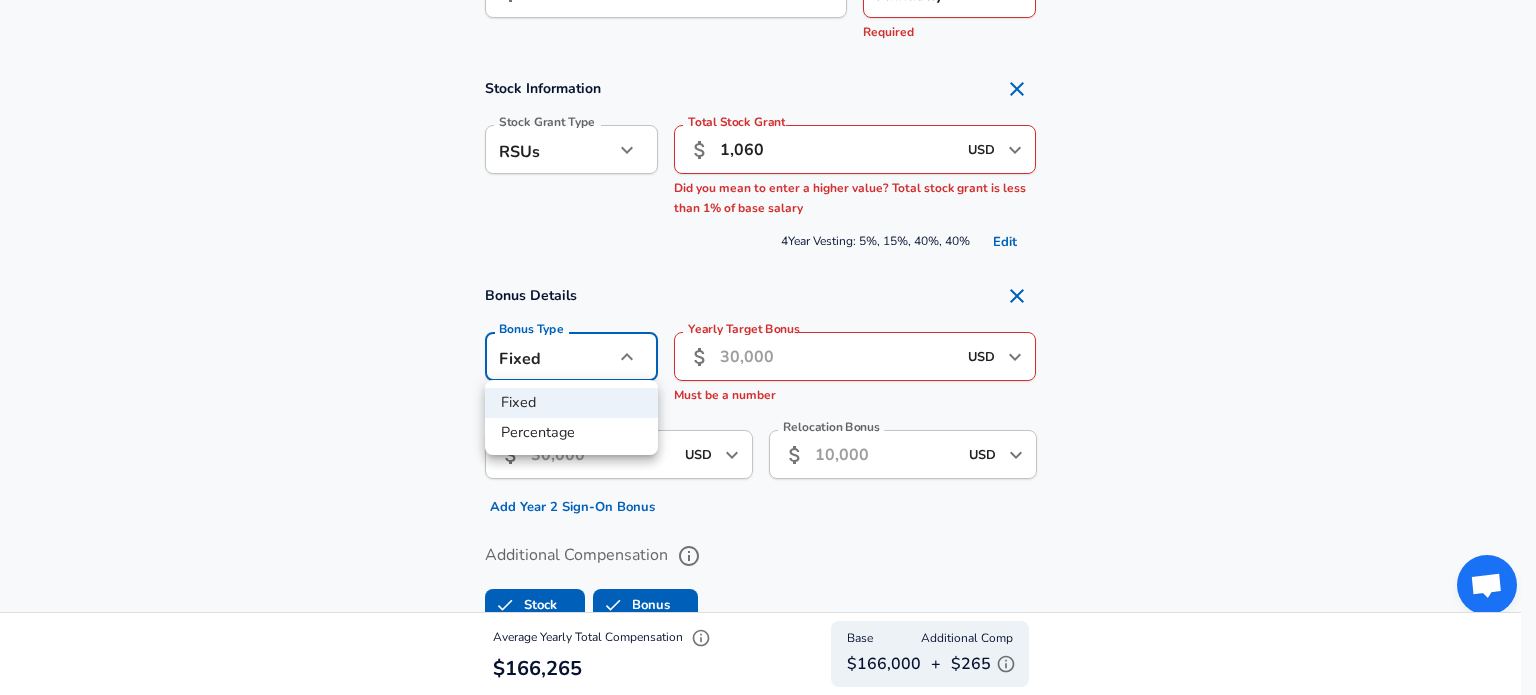 click at bounding box center [768, 347] 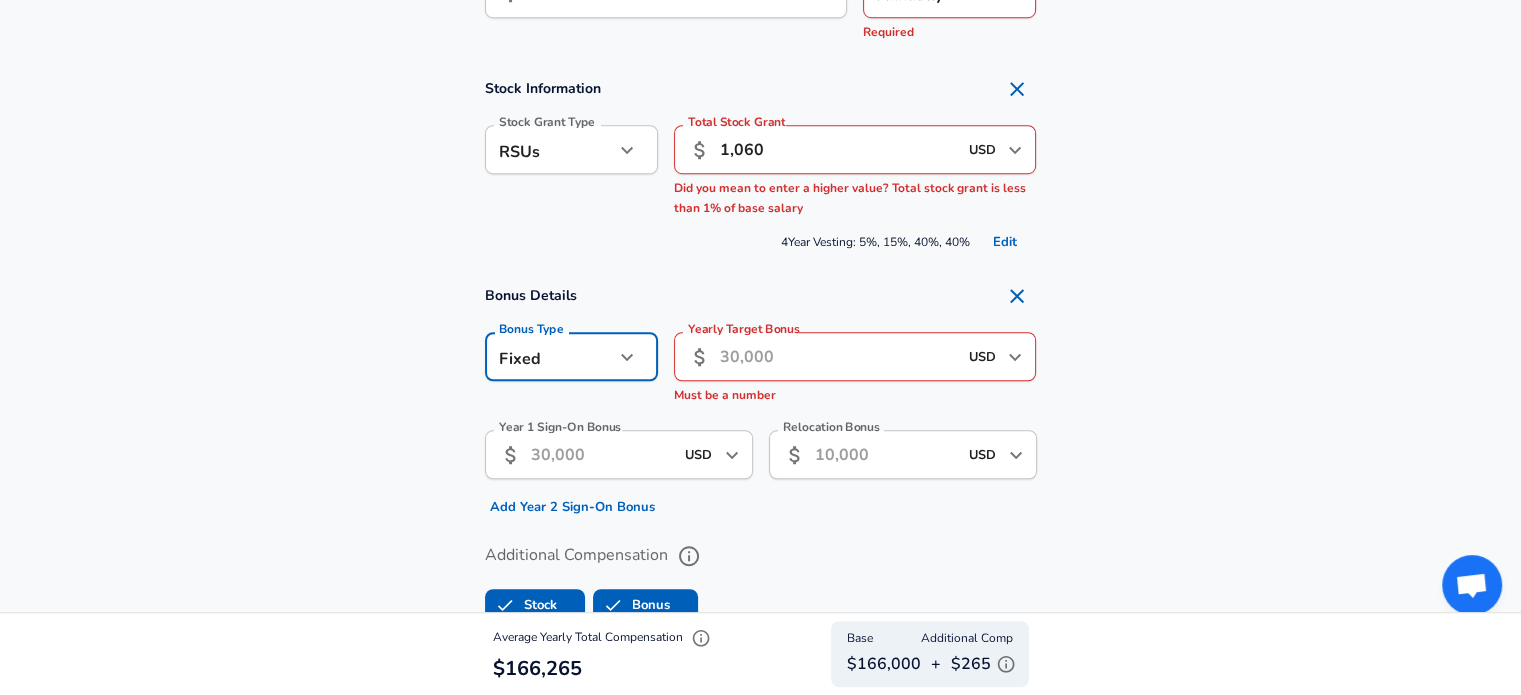 click on "Yearly Target Bonus" at bounding box center (838, 356) 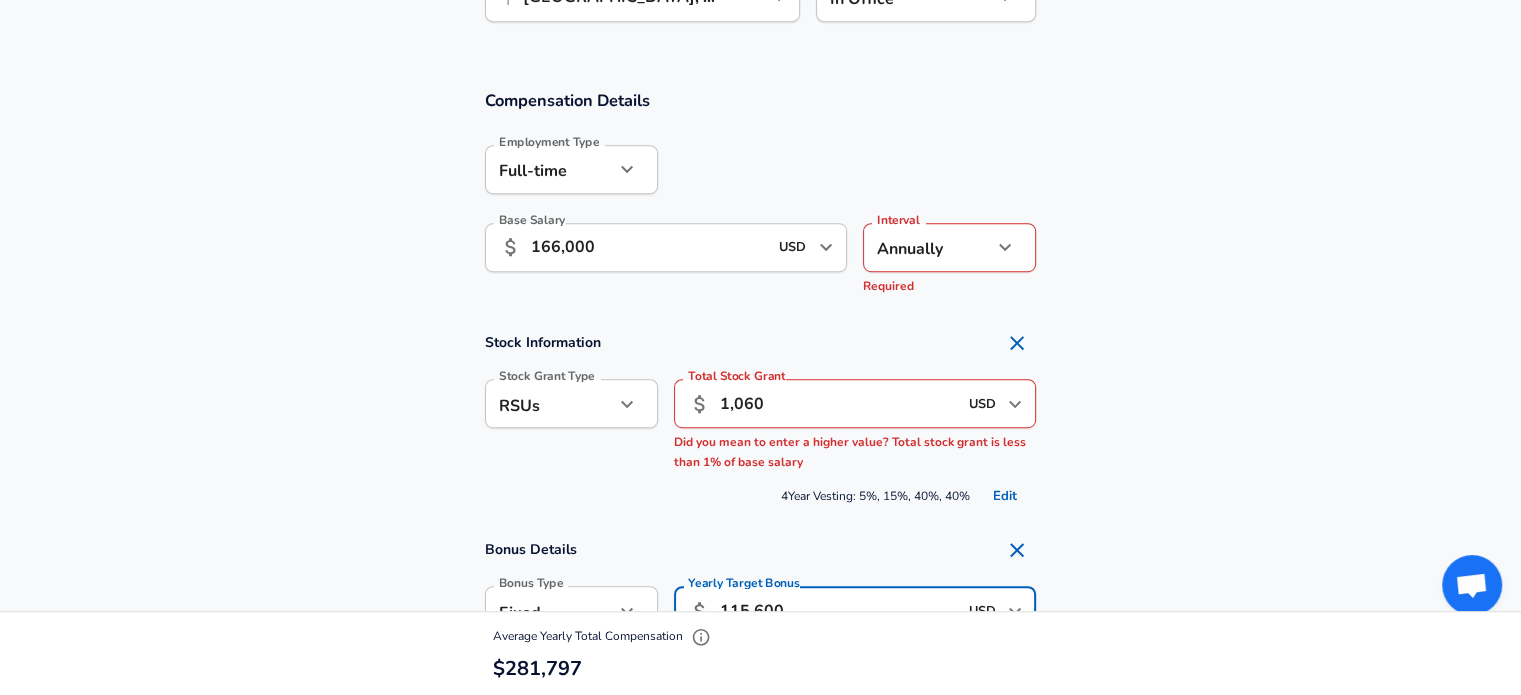 scroll, scrollTop: 1176, scrollLeft: 0, axis: vertical 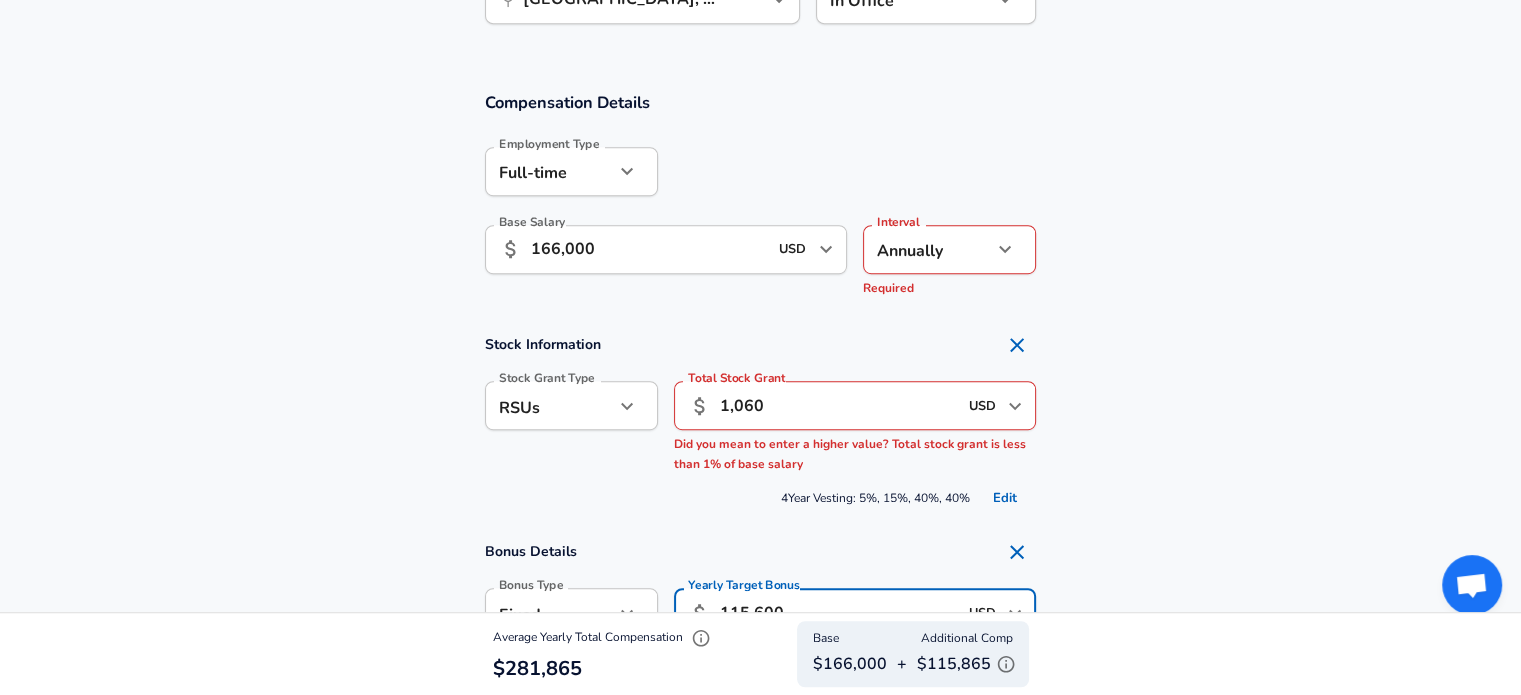 type on "115,600" 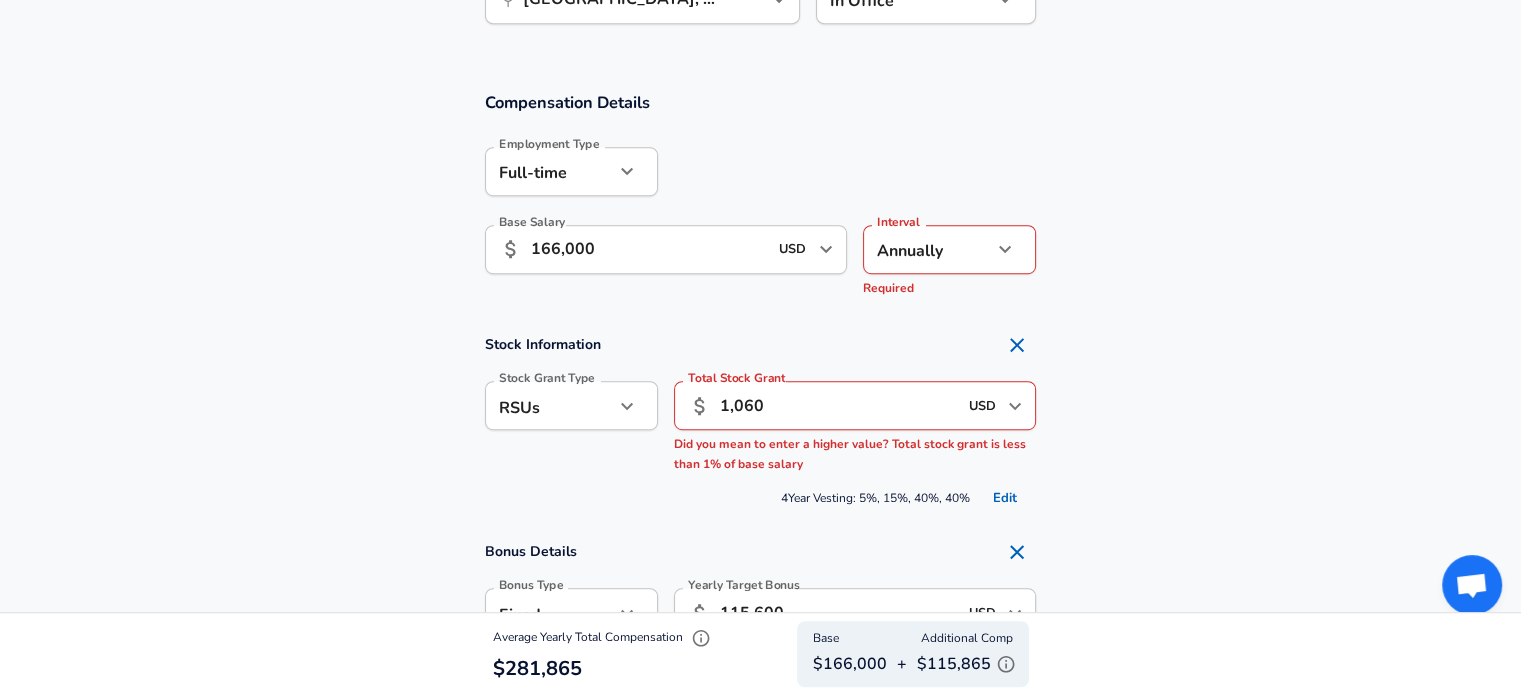 click on "166,000" at bounding box center (649, 249) 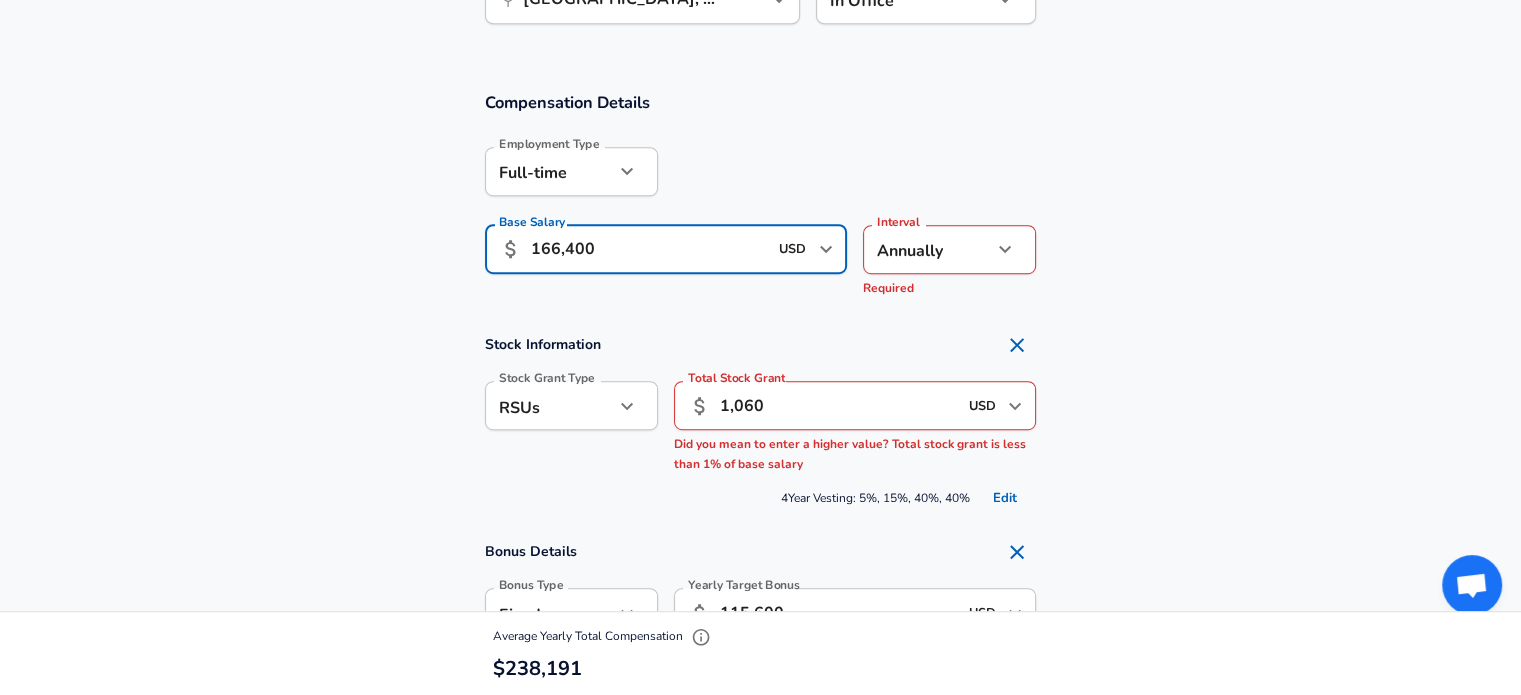 type on "166,400" 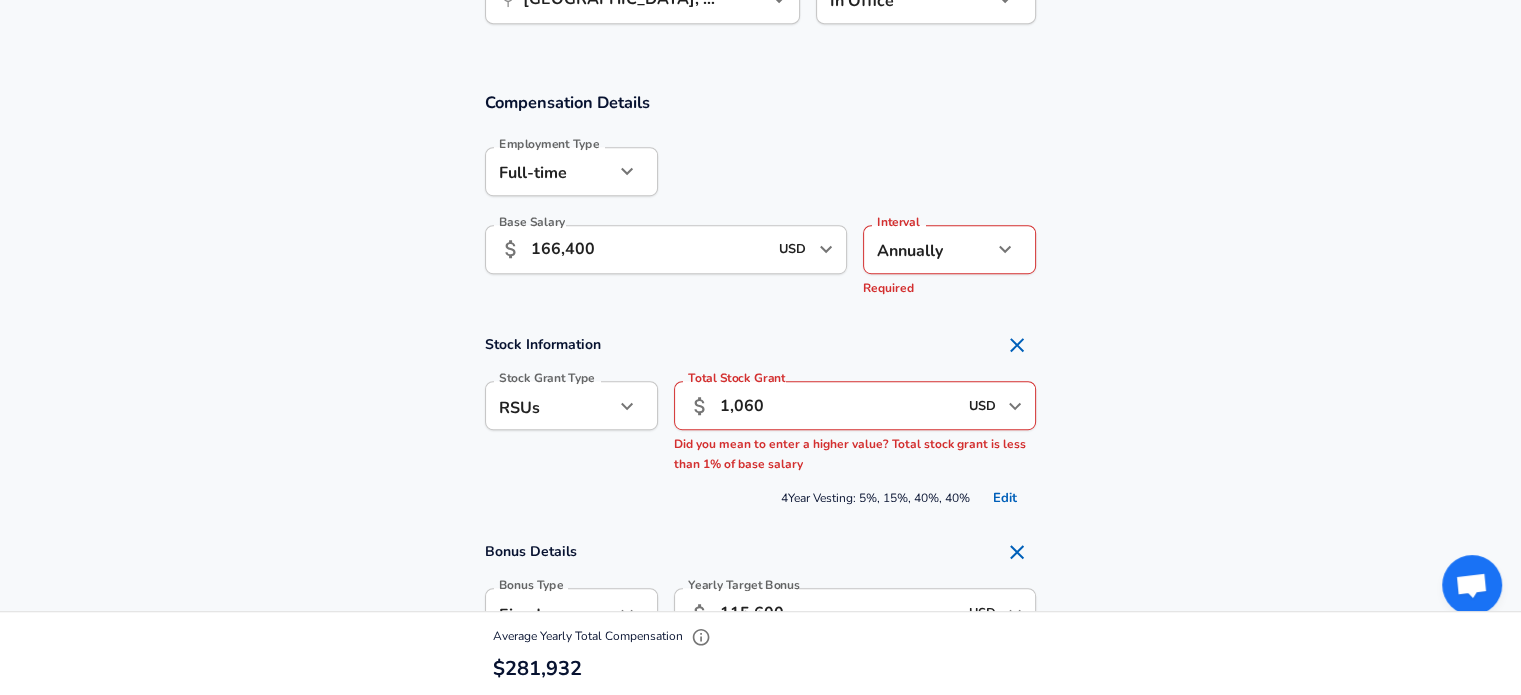 click on "Stock Information  Stock Grant Type RSUs stock Stock Grant Type Total Stock Grant ​ 1,060 USD ​ Total Stock Grant Did you mean to enter a higher value? Total stock grant is less than 1% of base salary 4  Year Vesting:   5%, 15%, 40%, 40%   Edit" at bounding box center [760, 419] 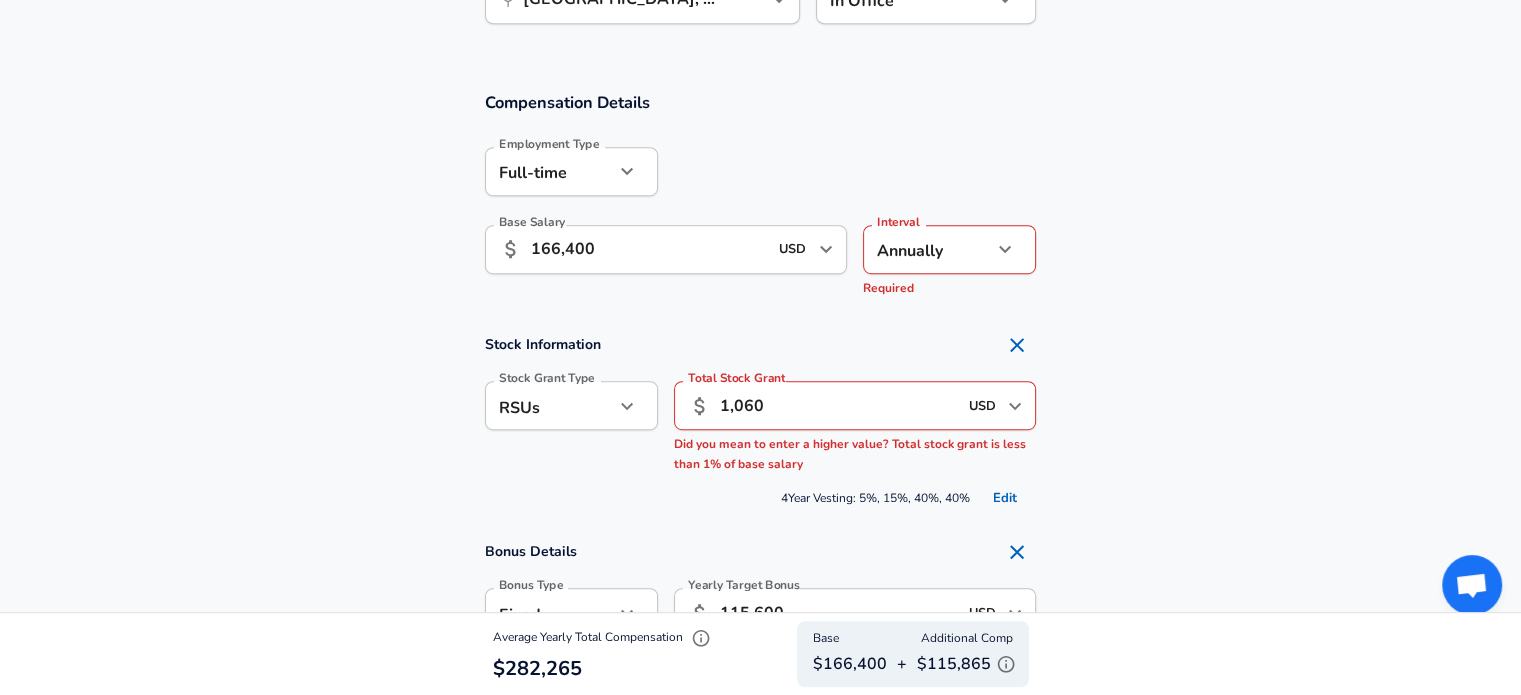 click on "1,060" at bounding box center [838, 405] 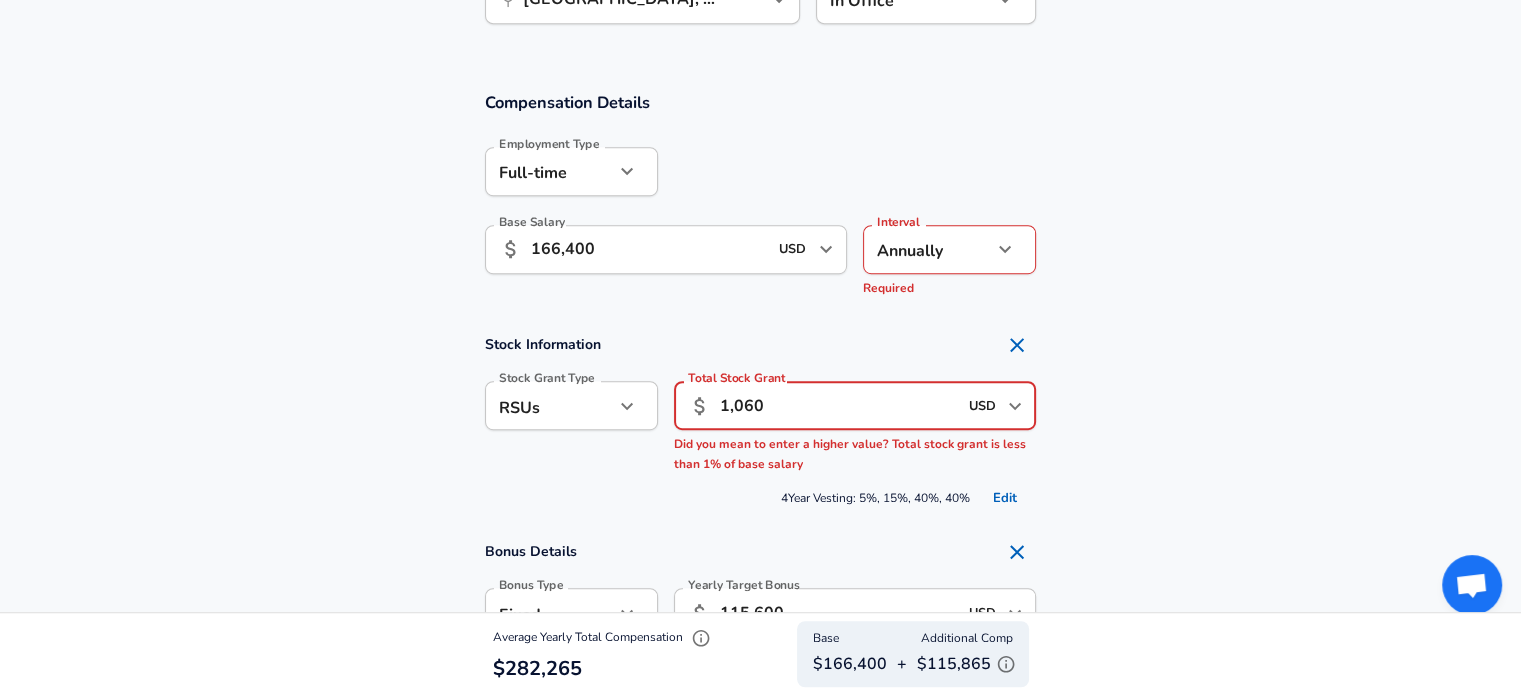 click on "1,060" at bounding box center (838, 405) 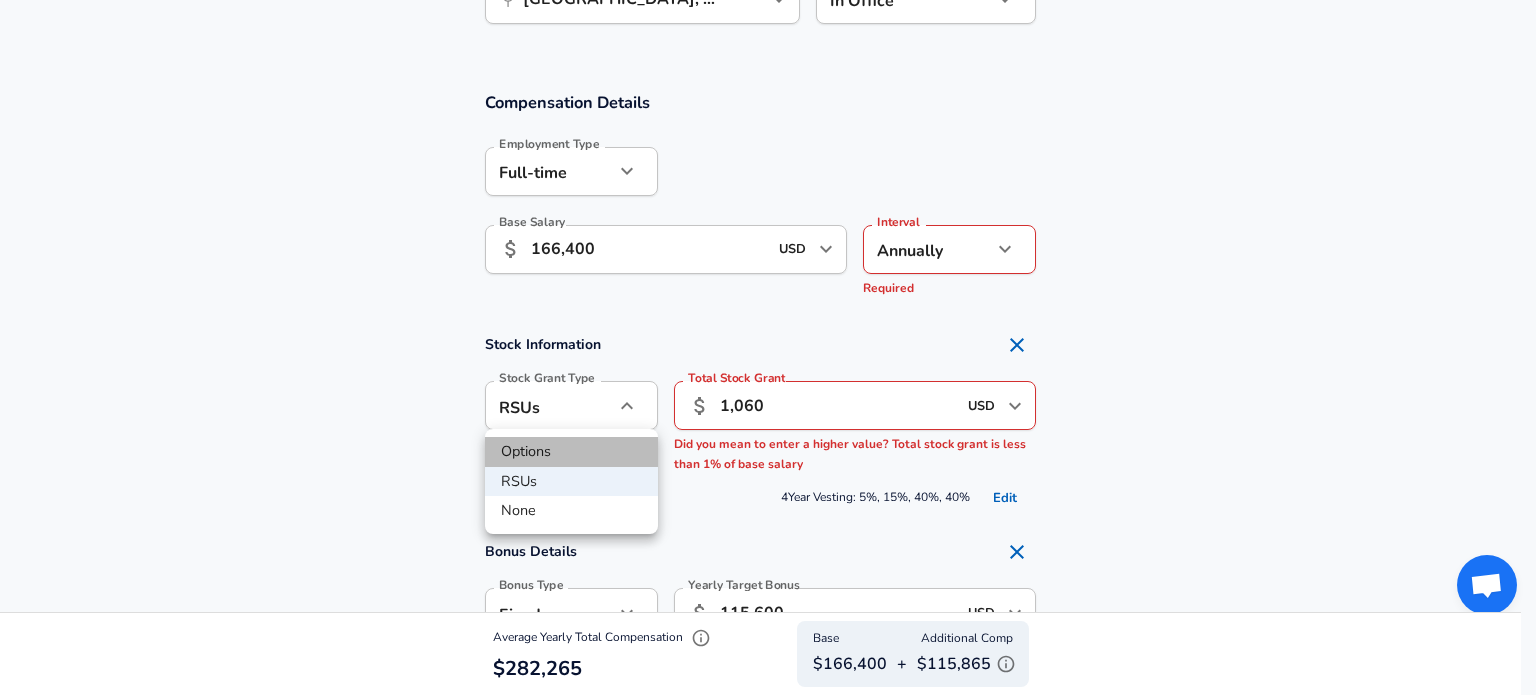 click on "Options" at bounding box center (571, 452) 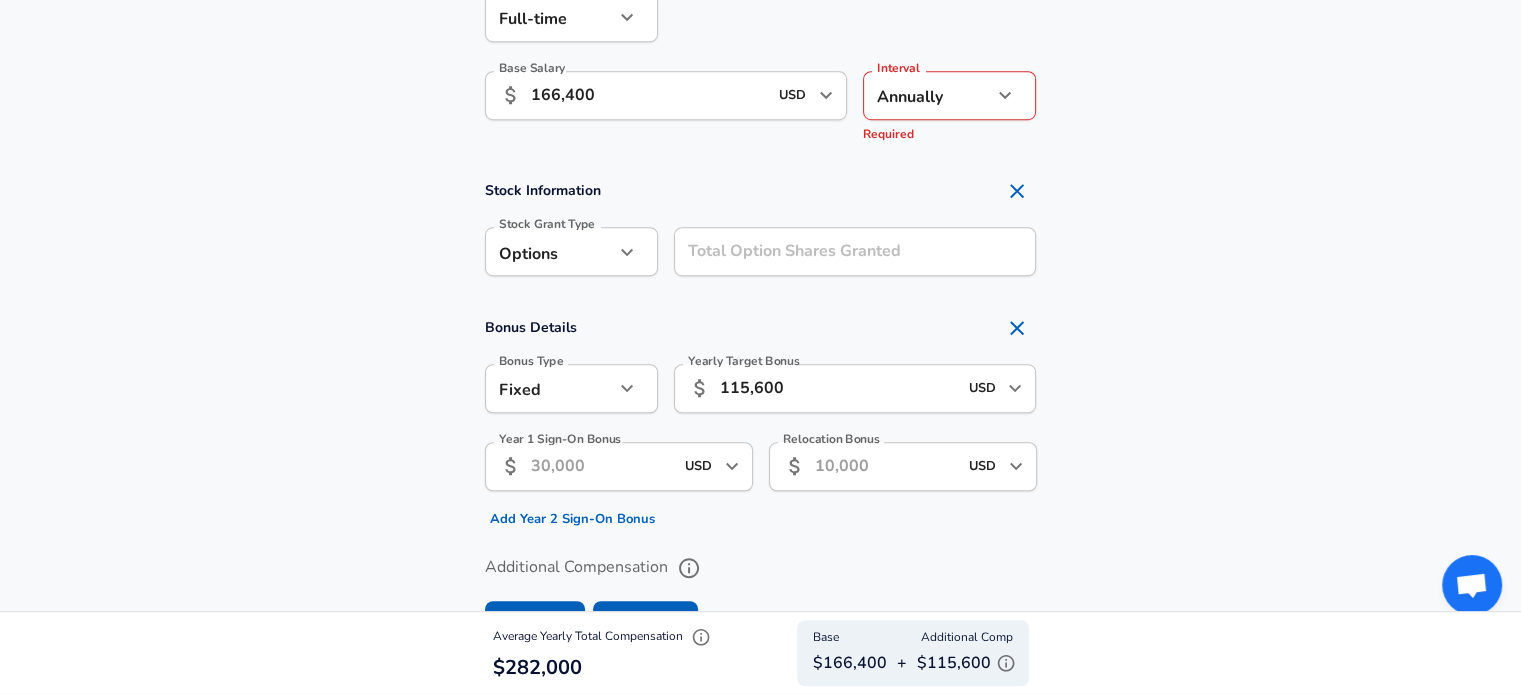 scroll, scrollTop: 1328, scrollLeft: 0, axis: vertical 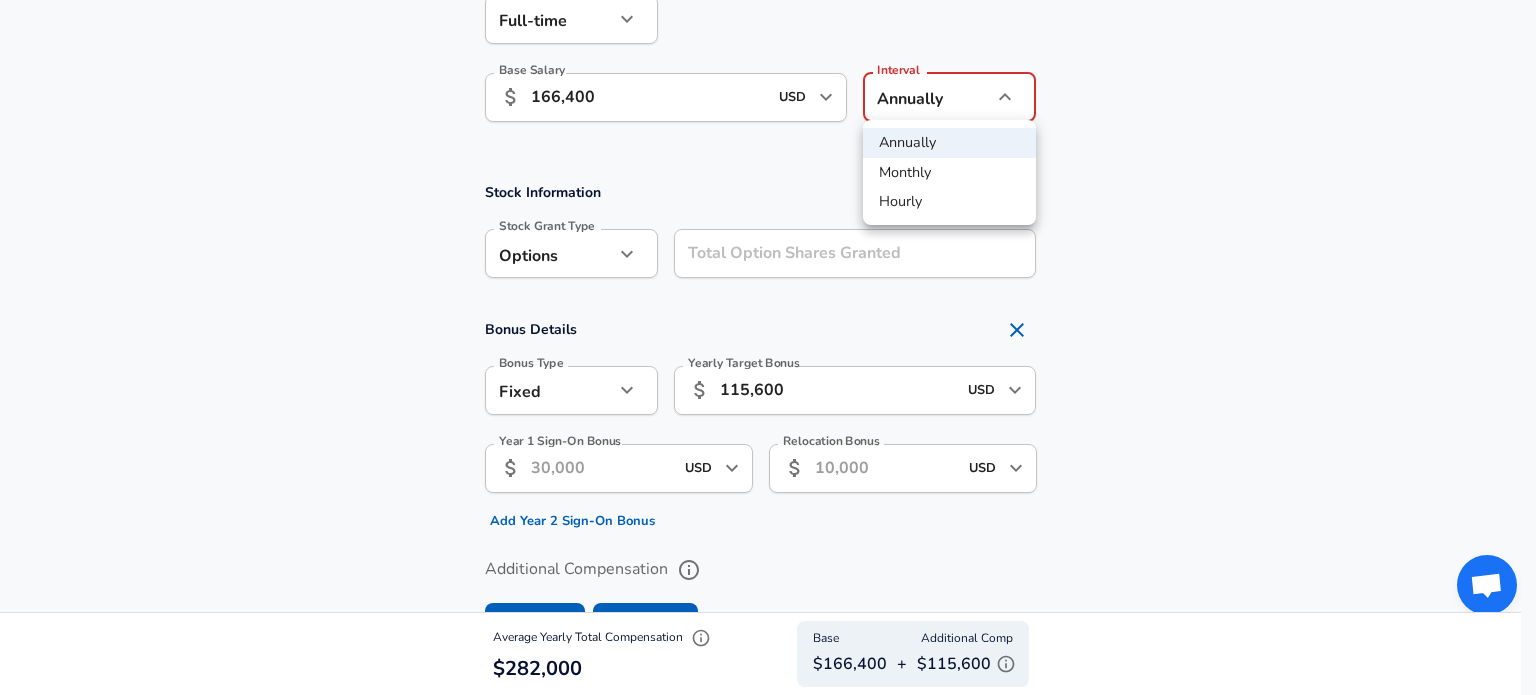click on "Restart Add Your Salary Upload your offer letter   to verify your submission Enhance Privacy and Anonymity No Automatically hides specific fields until there are enough submissions to safely display the full details.   More Details Based on your submission and the data points that we have already collected, we will automatically hide and anonymize specific fields if there aren't enough data points to remain sufficiently anonymous. Company & Title Information   Enter the company you received your offer from Company Amazon Company   Select the title that closest resembles your official title. This should be similar to the title that was present on your offer letter. Title Software engineer 2 Title   Select a job family that best fits your role. If you can't find one, select 'Other' to enter a custom job family Job Family Software Engineer Job Family   Select a Specialization that best fits your role. If you can't find one, select 'Other' to enter a custom specialization Select Specialization Full Stack   Level" at bounding box center (768, -981) 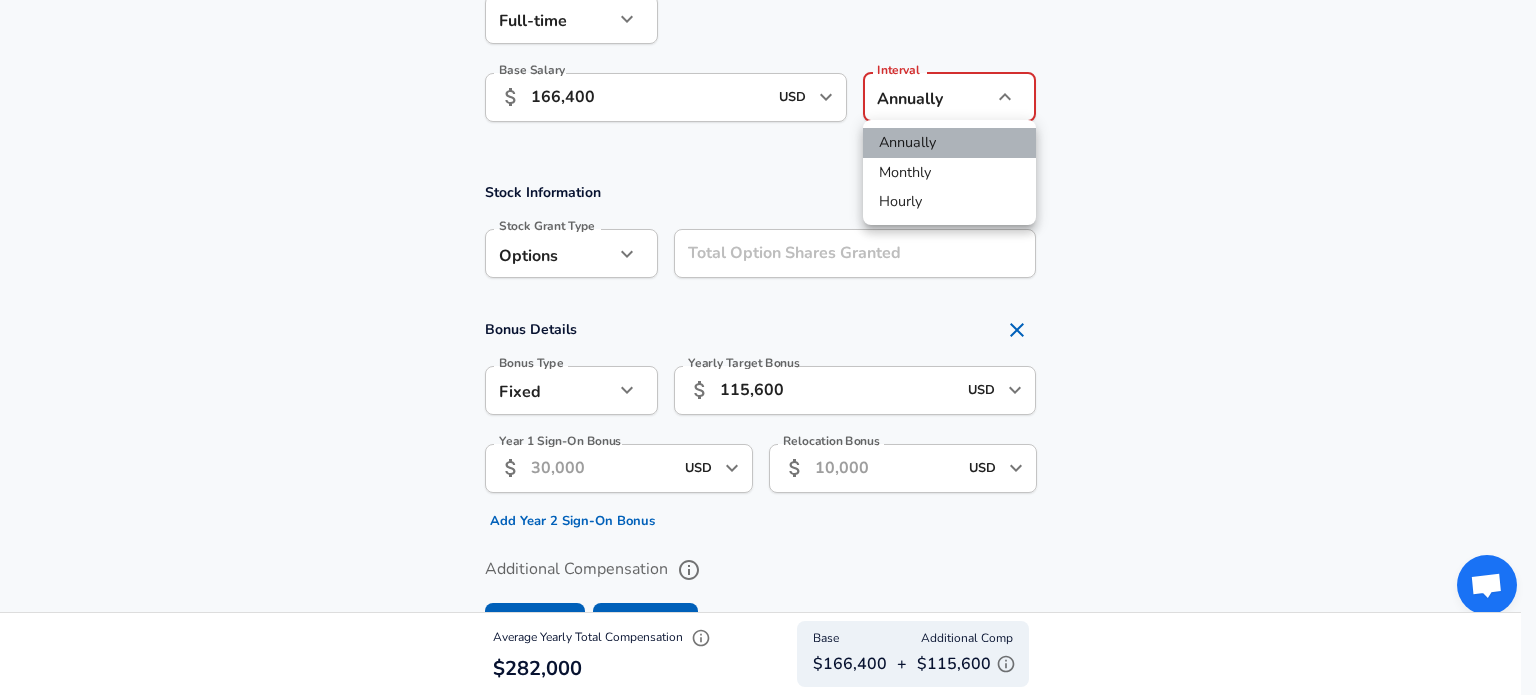 click on "Annually" at bounding box center (949, 143) 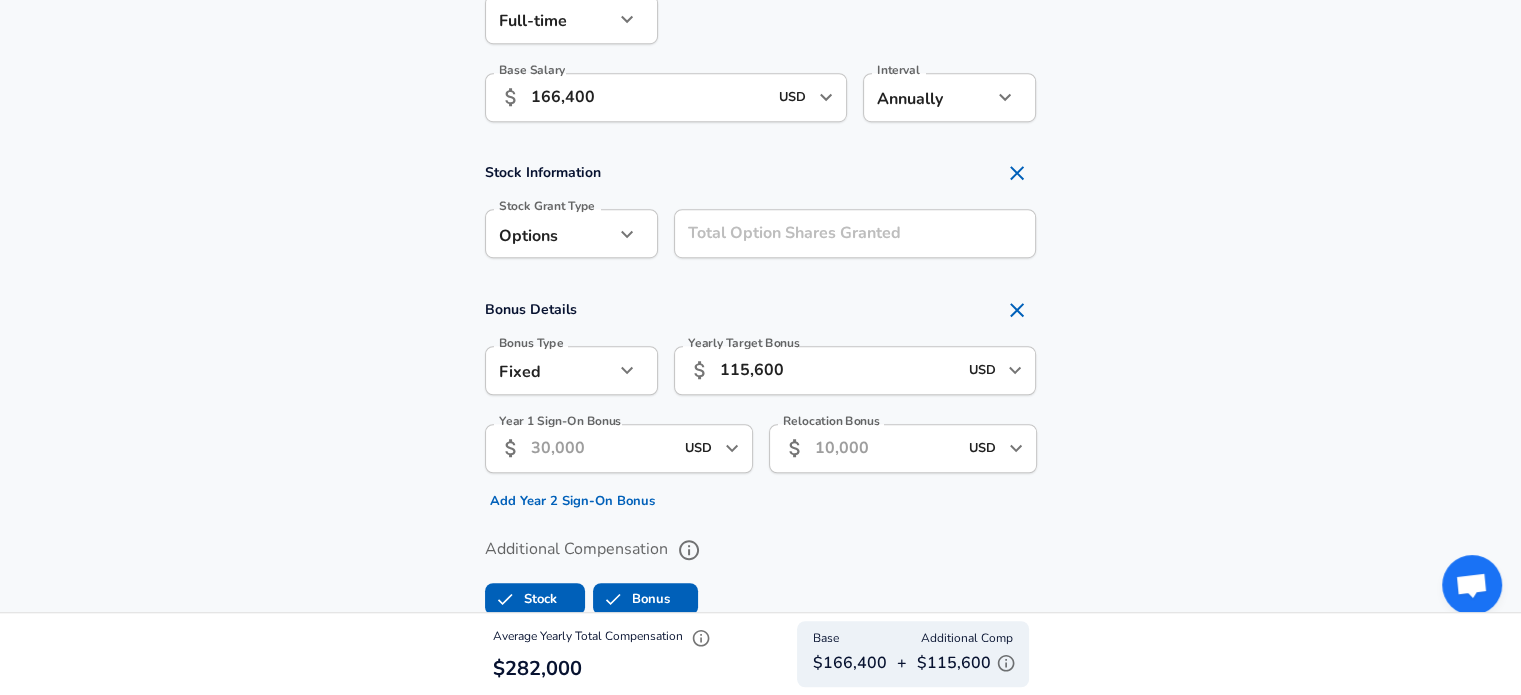 click on "Stock Information  Stock Grant Type Options option Stock Grant Type Total Option Shares Granted Total Option Shares Granted" at bounding box center (760, 212) 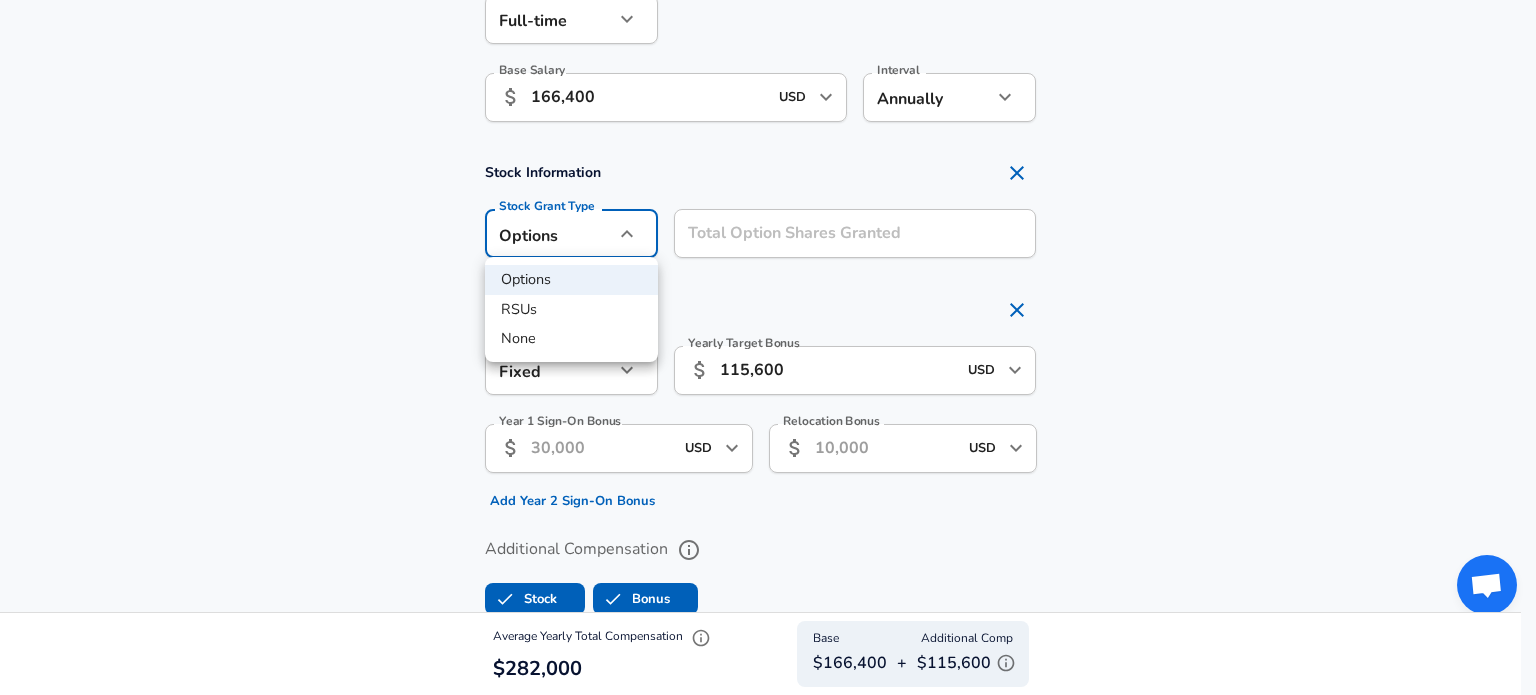 click on "Restart Add Your Salary Upload your offer letter   to verify your submission Enhance Privacy and Anonymity No Automatically hides specific fields until there are enough submissions to safely display the full details.   More Details Based on your submission and the data points that we have already collected, we will automatically hide and anonymize specific fields if there aren't enough data points to remain sufficiently anonymous. Company & Title Information   Enter the company you received your offer from Company Amazon Company   Select the title that closest resembles your official title. This should be similar to the title that was present on your offer letter. Title Software engineer 2 Title   Select a job family that best fits your role. If you can't find one, select 'Other' to enter a custom job family Job Family Software Engineer Job Family   Select a Specialization that best fits your role. If you can't find one, select 'Other' to enter a custom specialization Select Specialization Full Stack   Level" at bounding box center [768, -981] 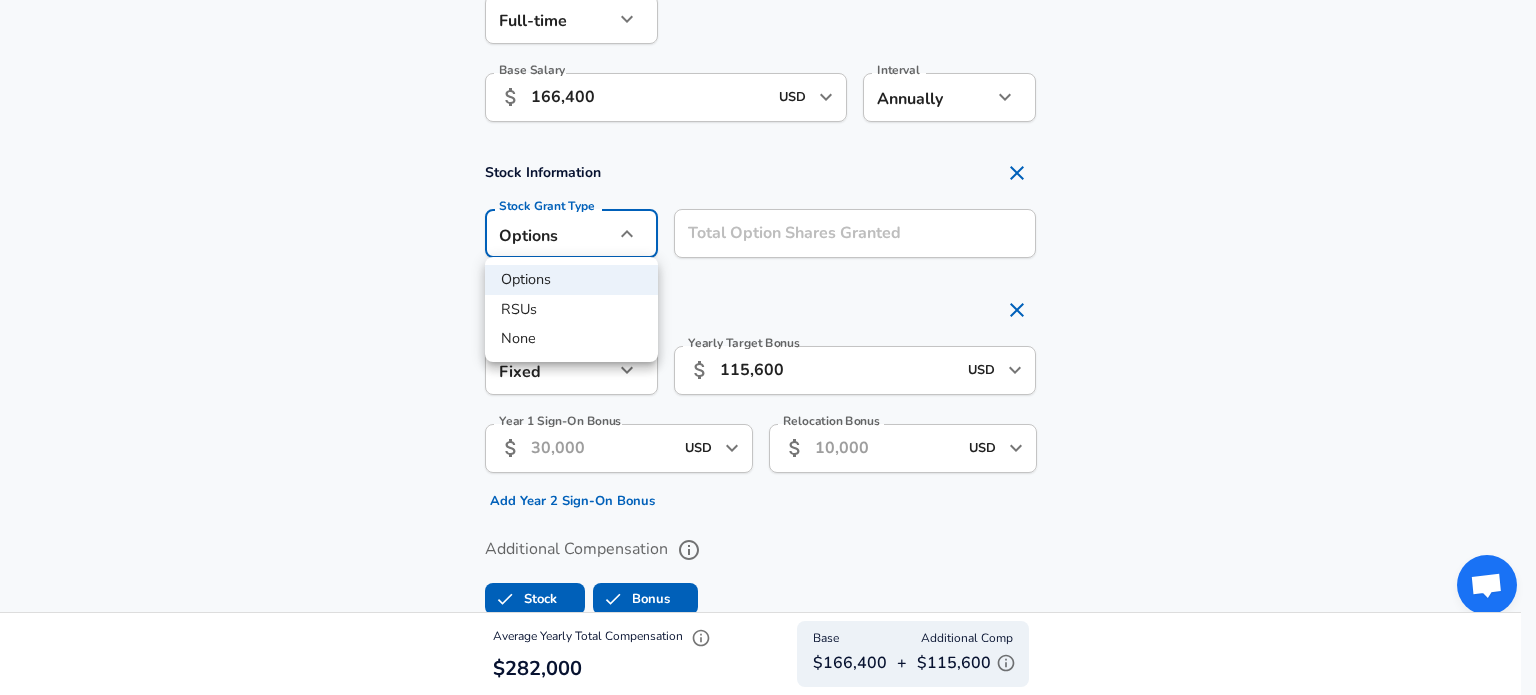 click on "RSUs" at bounding box center (571, 310) 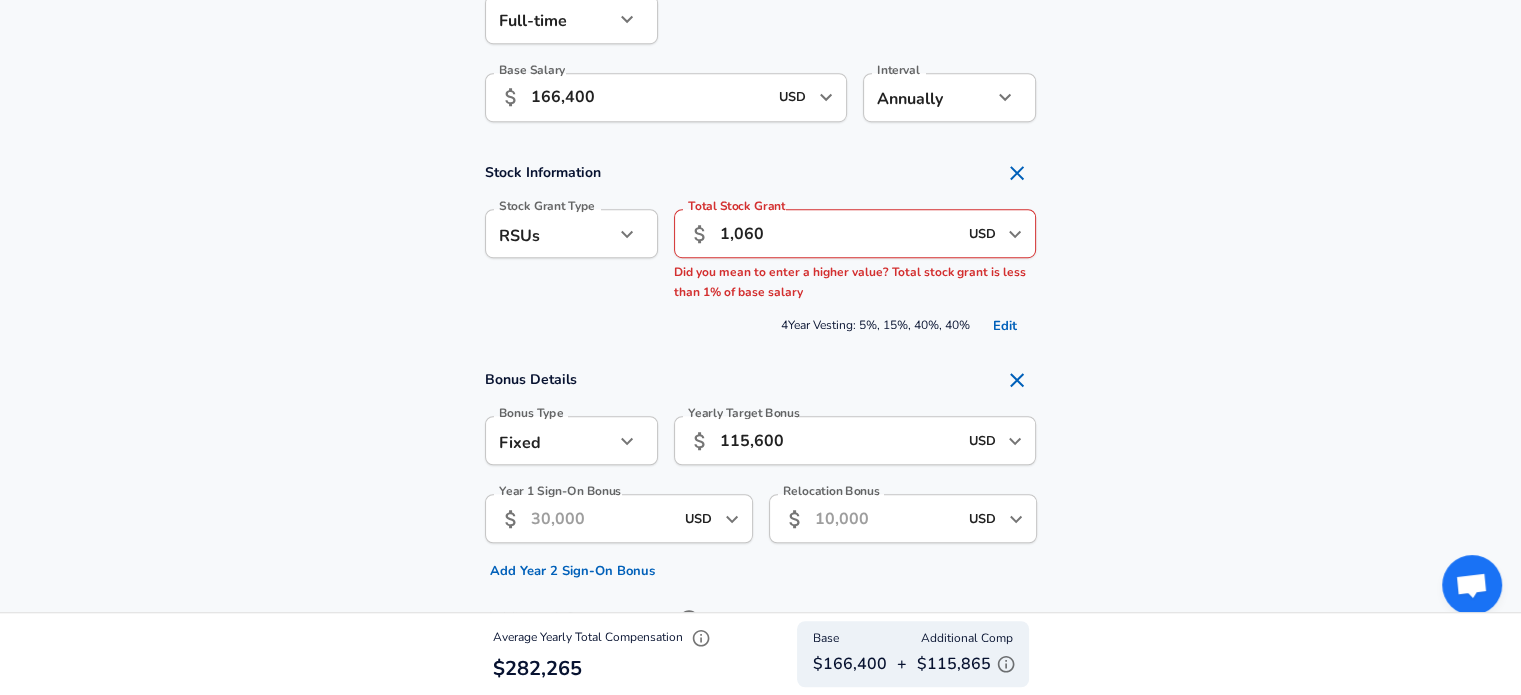 click on "Compensation Details Employment Type [DEMOGRAPHIC_DATA] full_time Employment Type Base Salary ​ 166,400 USD ​ Required Base Salary Interval Annually yearly Interval Stock Information  Stock Grant Type RSUs stock Stock Grant Type Total Stock Grant ​ 1,060 USD ​ Total Stock Grant Did you mean to enter a higher value? Total stock grant is less than 1% of base salary 4  Year Vesting:   5%, 15%, 40%, 40%   Edit Bonus Details  Bonus Type Fixed fixed Bonus Type Yearly Target Bonus ​ 115,600 USD ​ Yearly Target Bonus Year 1 Sign-On Bonus ​ USD ​ Year 1 Sign-On Bonus Add Year 2 Sign-On Bonus Relocation Bonus ​ USD ​ Relocation Bonus Additional Compensation   Stock Bonus" at bounding box center (760, 321) 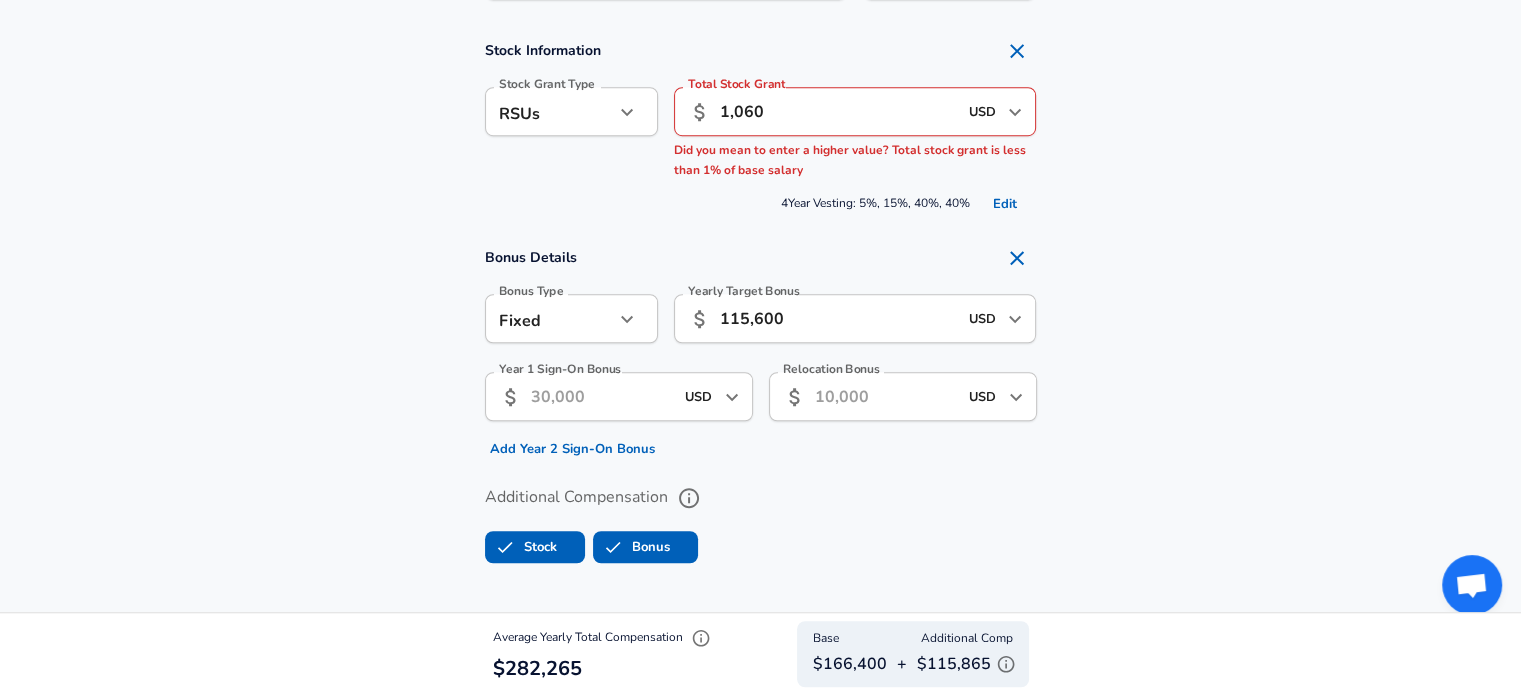 scroll, scrollTop: 1440, scrollLeft: 0, axis: vertical 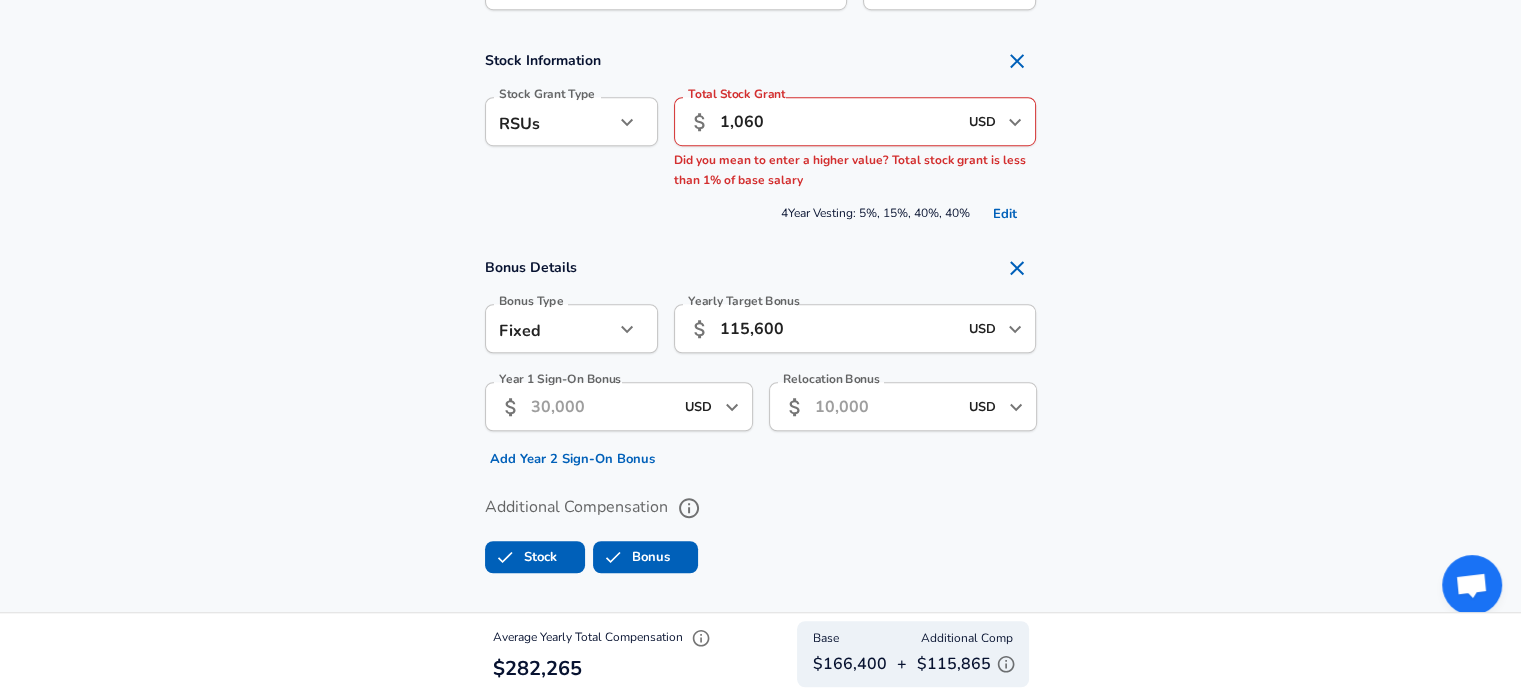 click on "1,060" at bounding box center (838, 121) 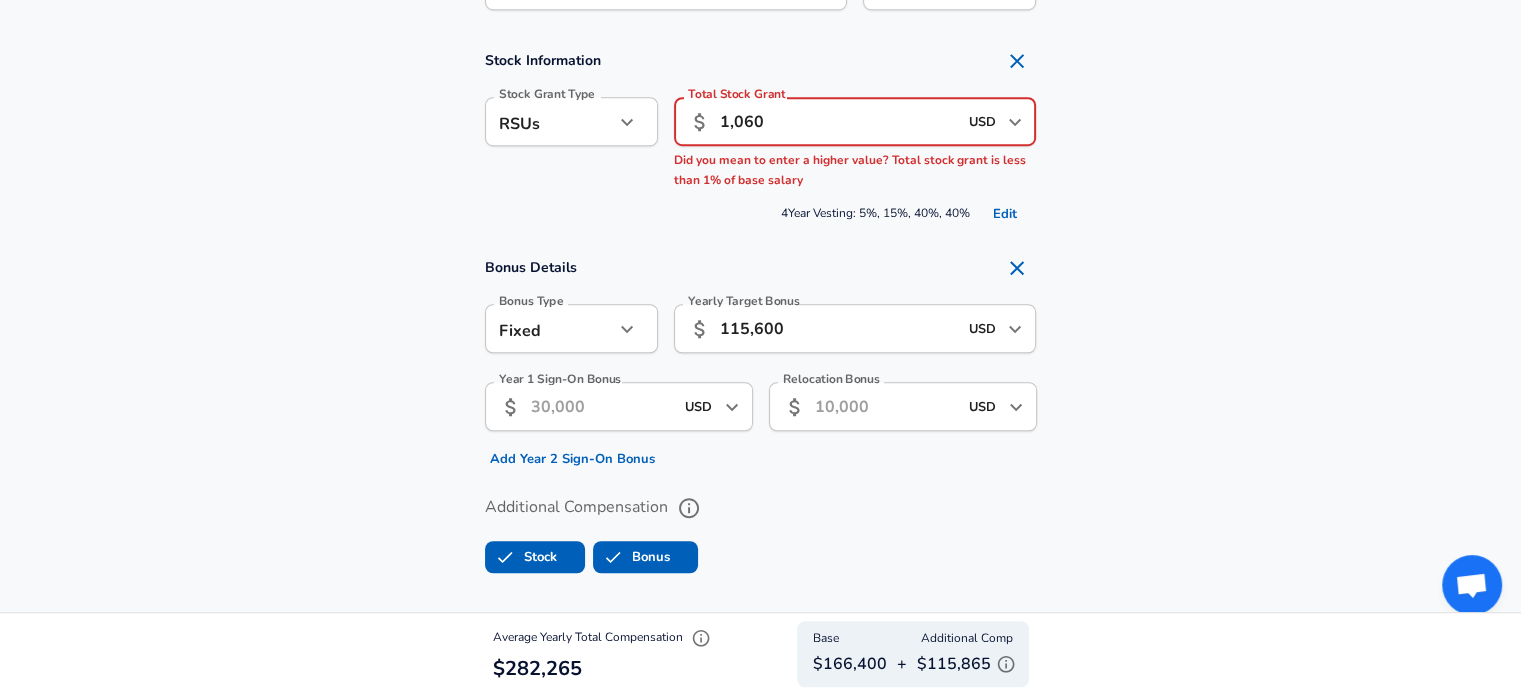 click on "1,060" at bounding box center (838, 121) 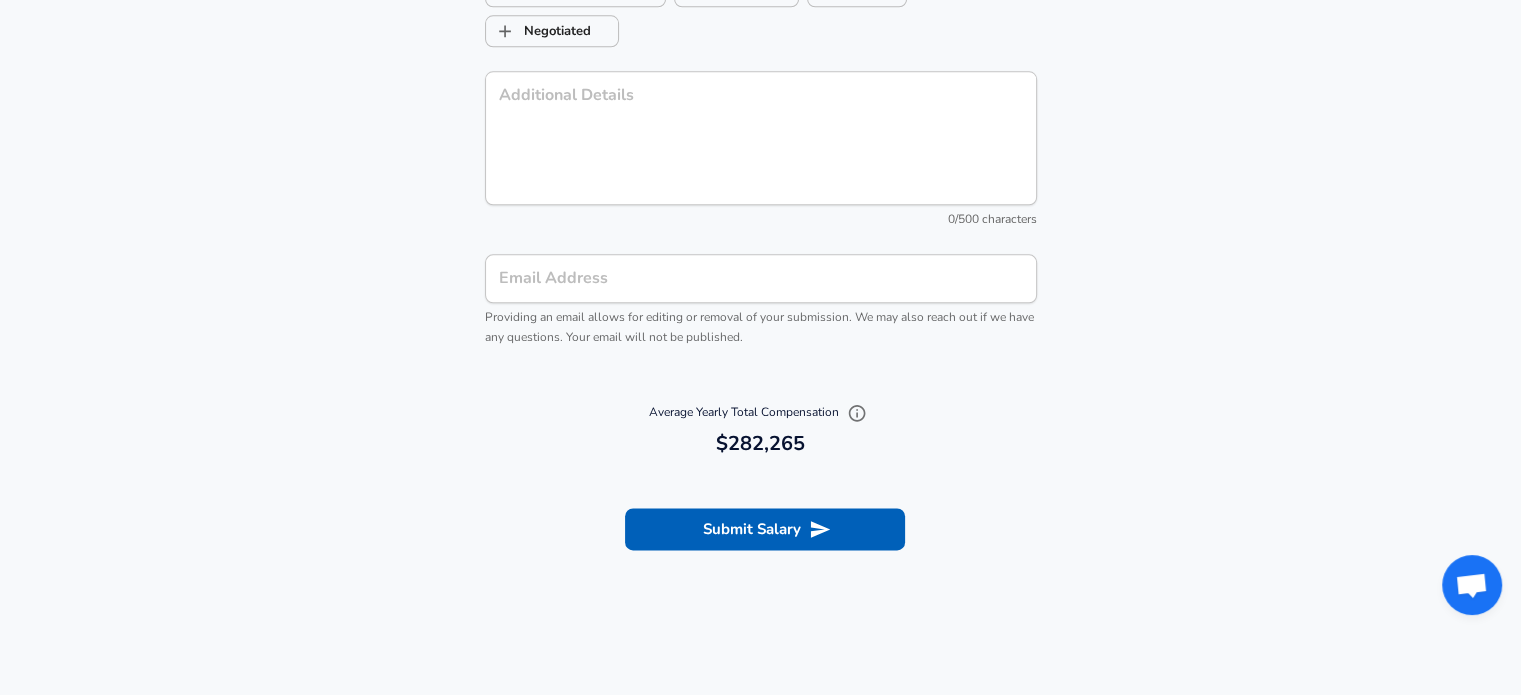 scroll, scrollTop: 2376, scrollLeft: 0, axis: vertical 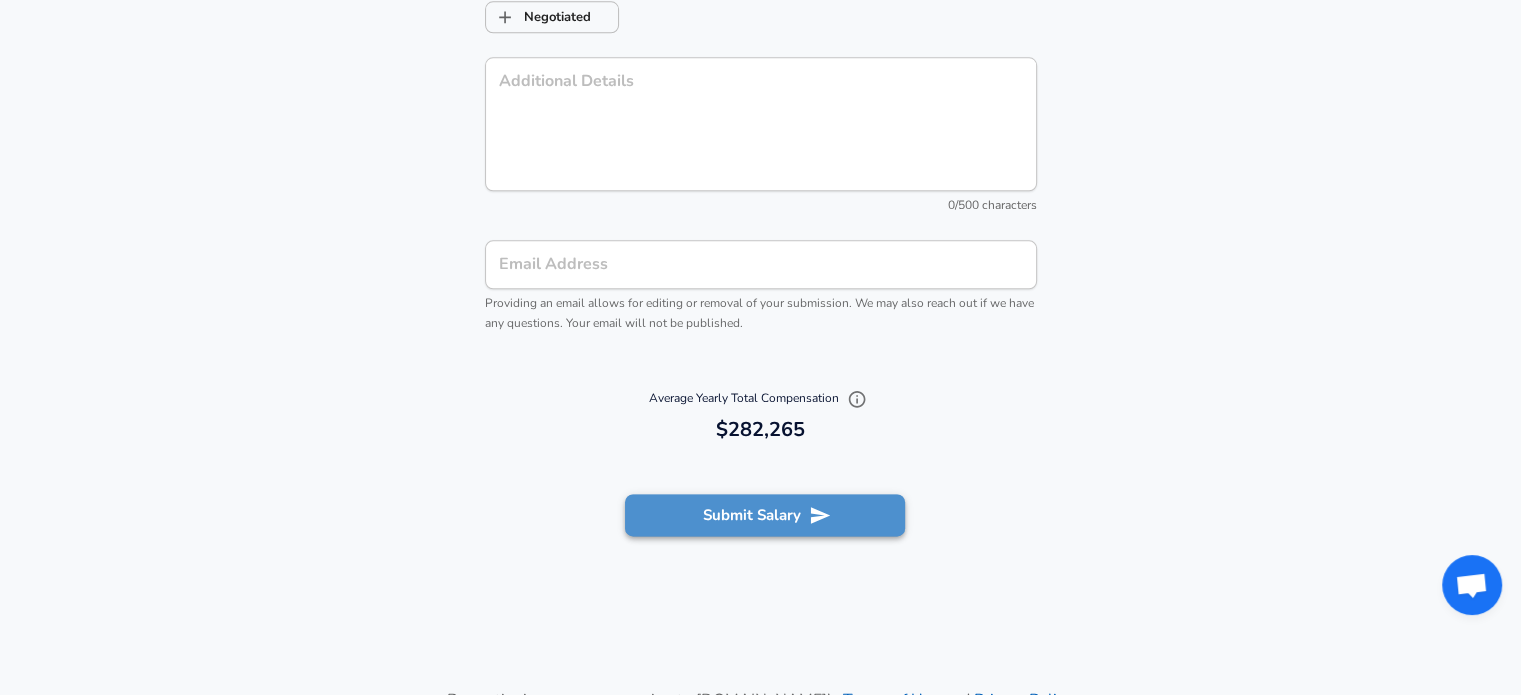 click on "Submit Salary" at bounding box center (765, 515) 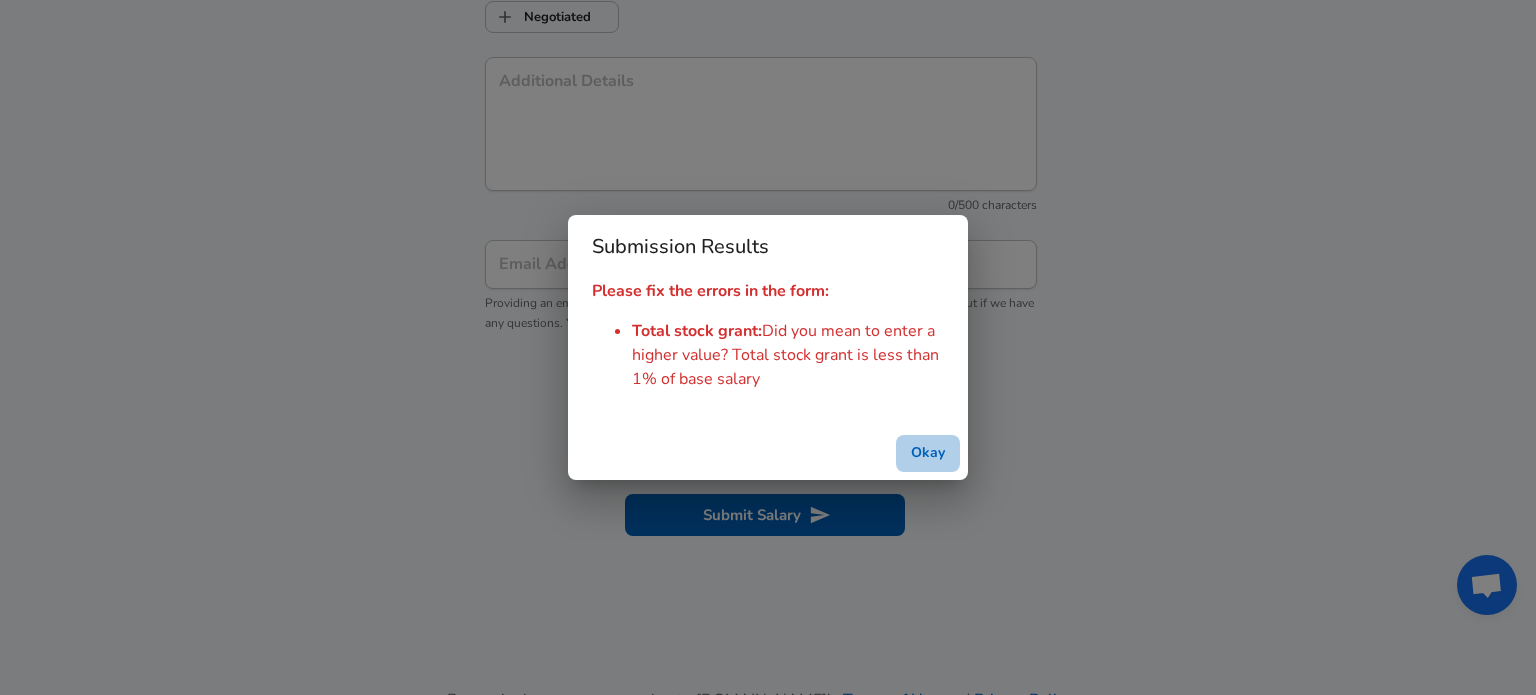 click on "Okay" at bounding box center (928, 453) 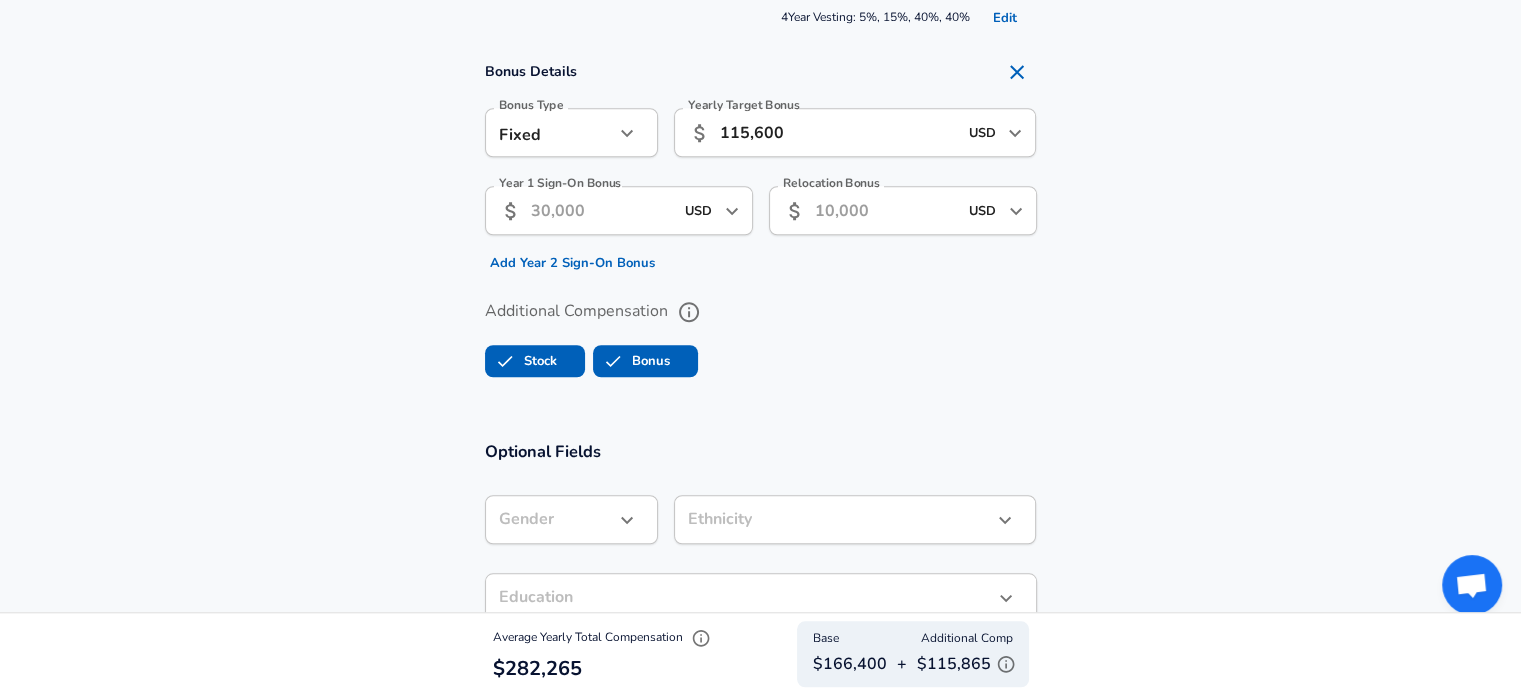 scroll, scrollTop: 1416, scrollLeft: 0, axis: vertical 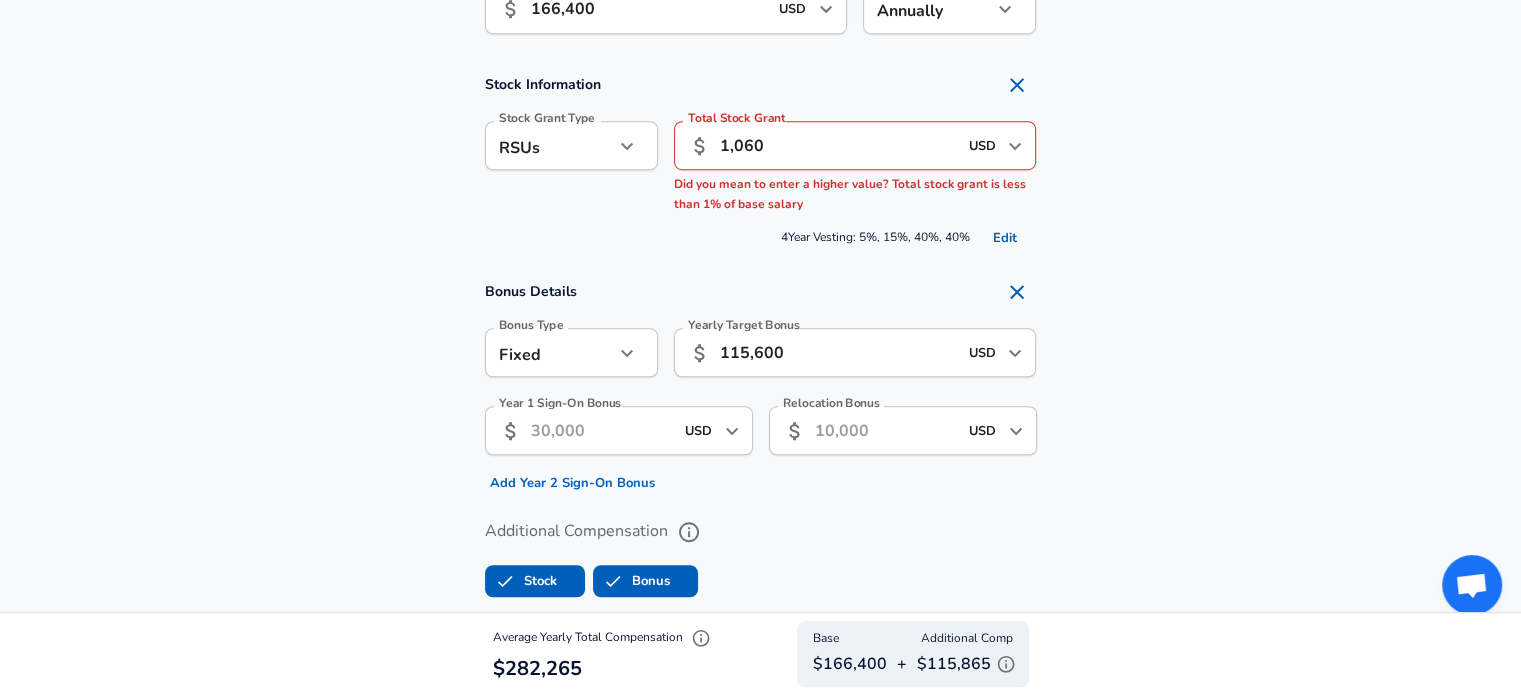 click on "1,060" at bounding box center (838, 145) 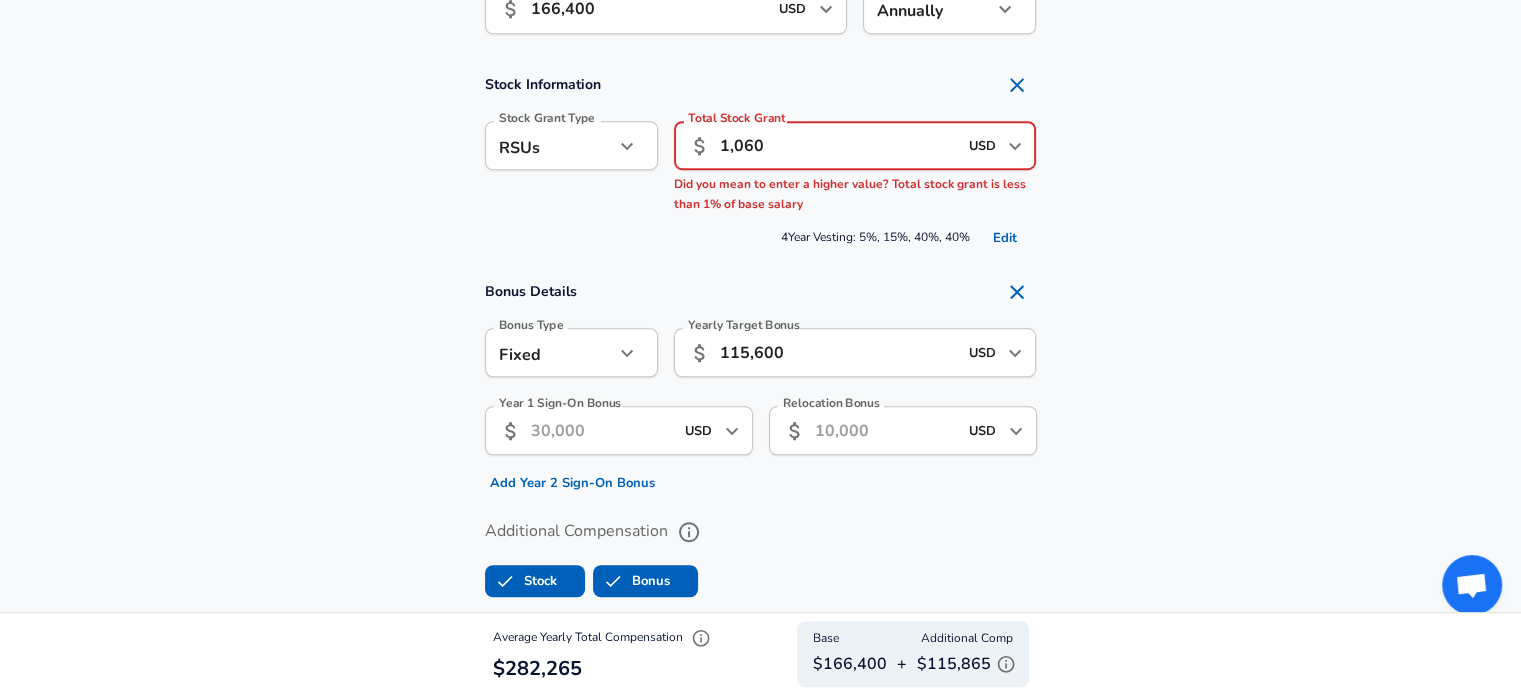 click on "1,060" at bounding box center (838, 145) 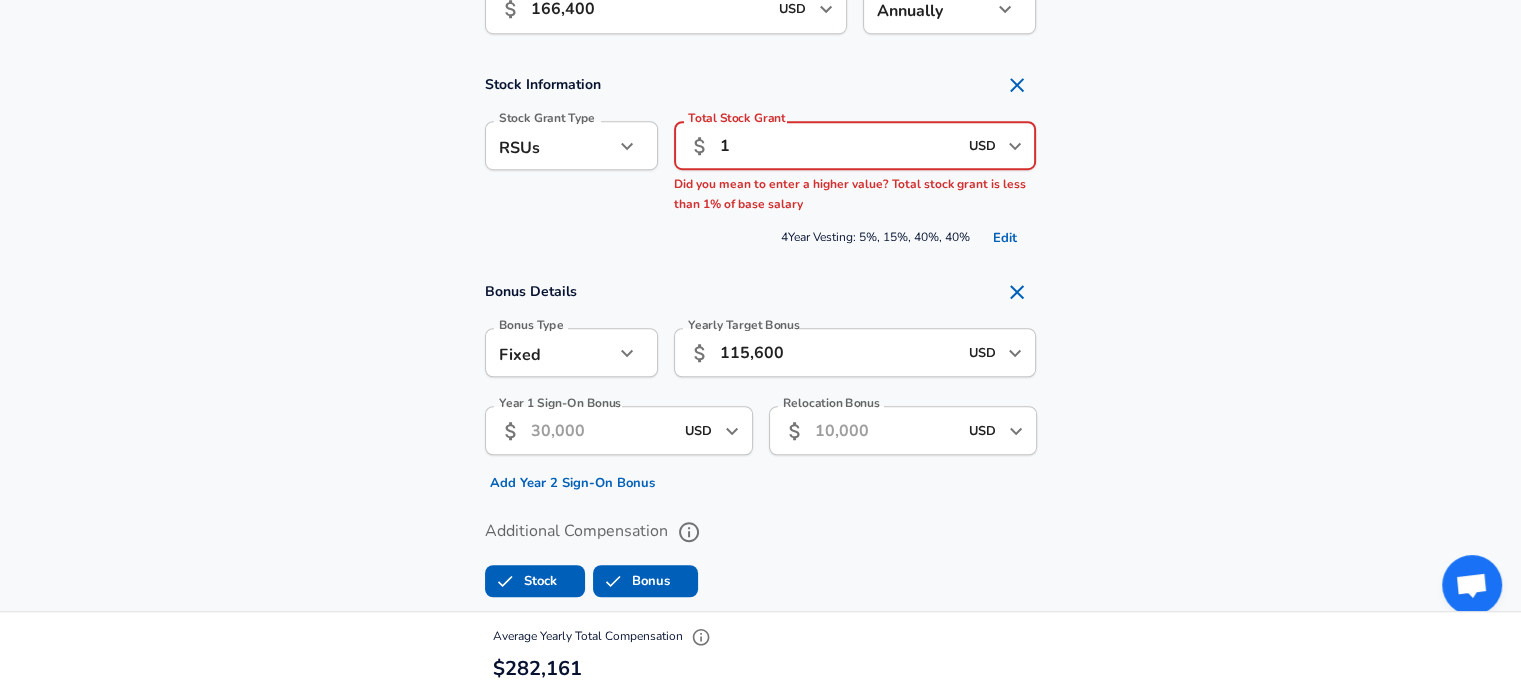 type on "1" 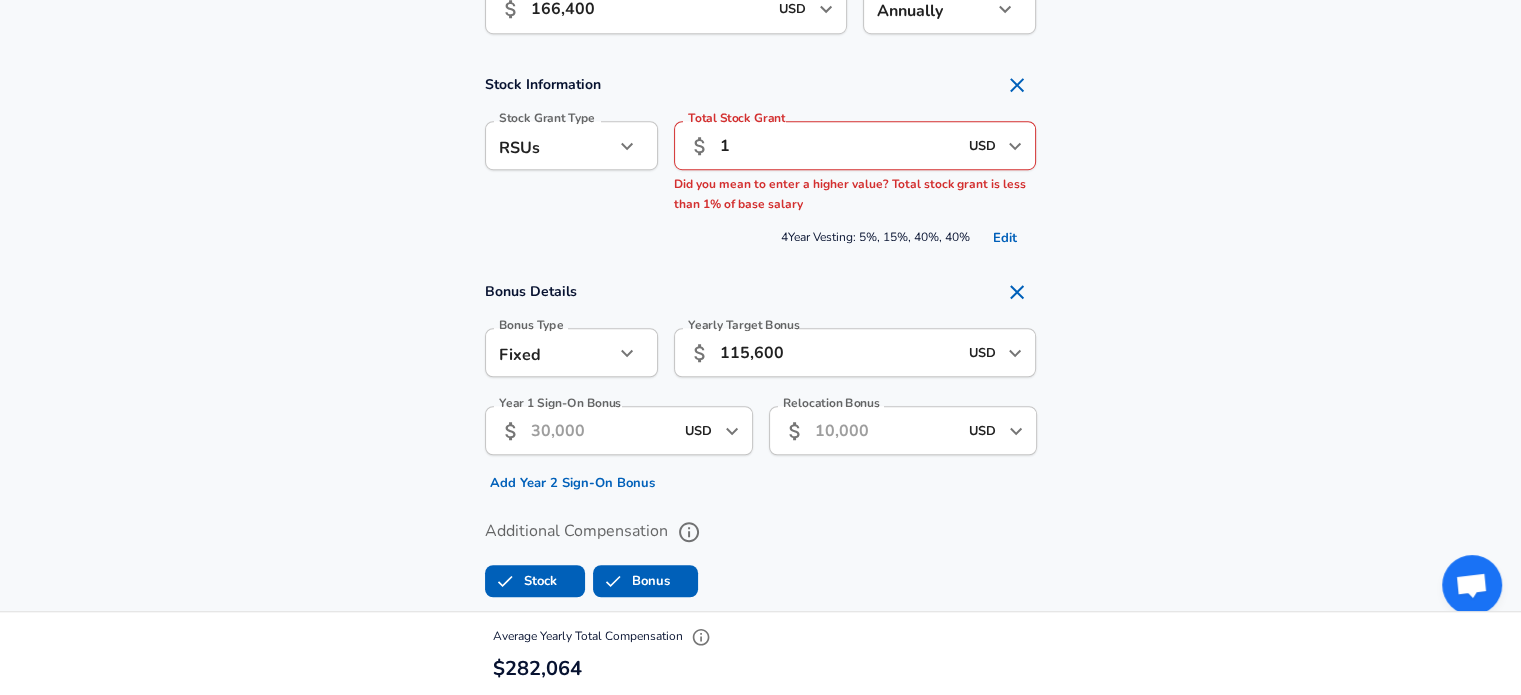 click on "Bonus Details  Bonus Type Fixed fixed Bonus Type Yearly Target Bonus ​ 115,600 USD ​ Yearly Target Bonus Year 1 Sign-On Bonus ​ USD ​ Year 1 Sign-On Bonus Add Year 2 Sign-On Bonus Relocation Bonus ​ USD ​ Relocation Bonus" at bounding box center [760, 385] 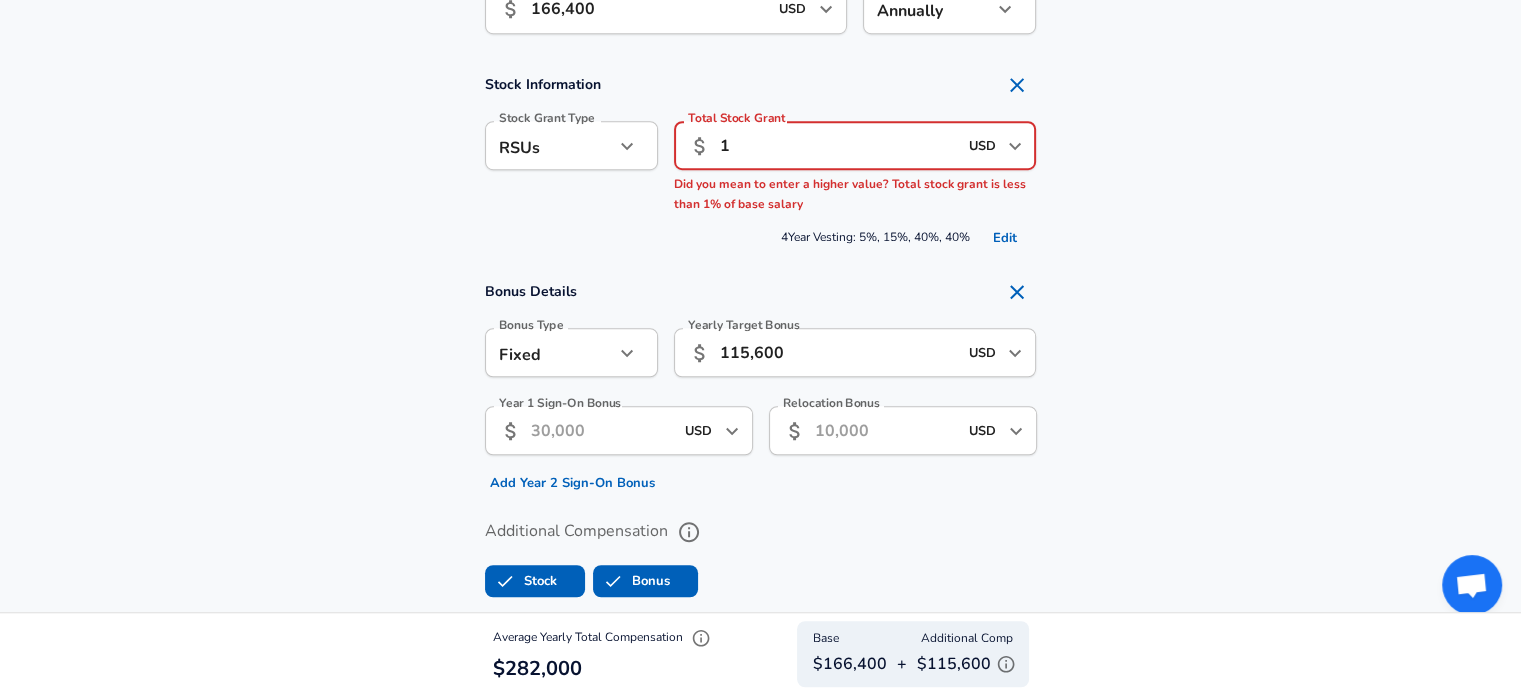 click on "1" at bounding box center (838, 145) 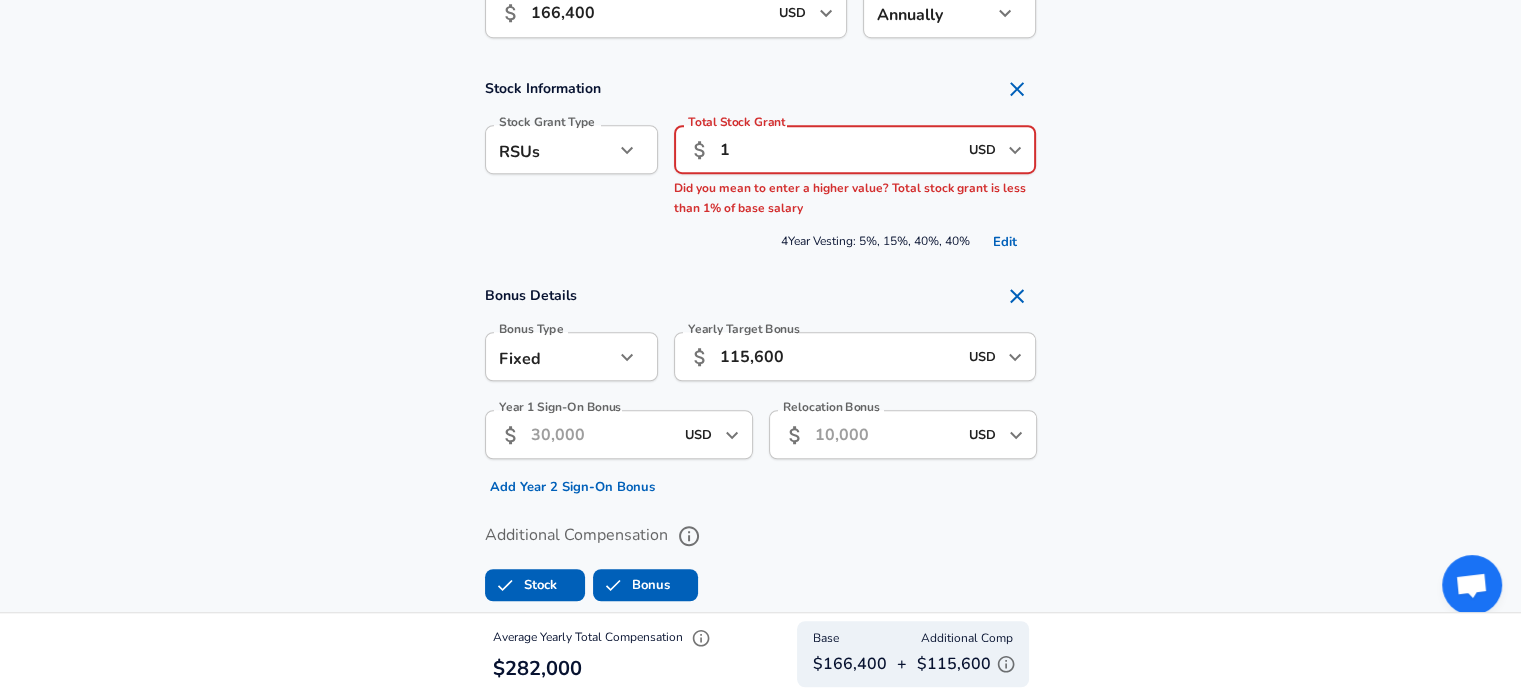 scroll, scrollTop: 1404, scrollLeft: 0, axis: vertical 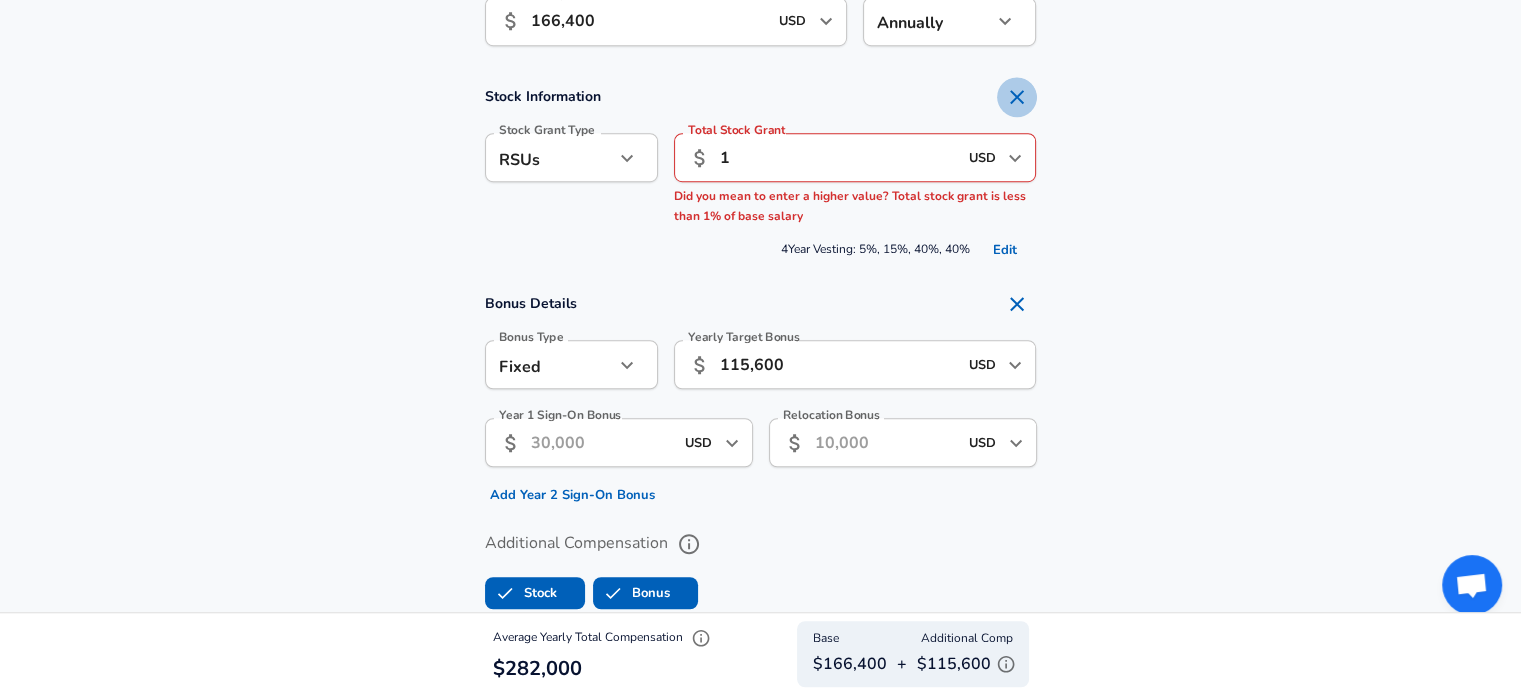 click 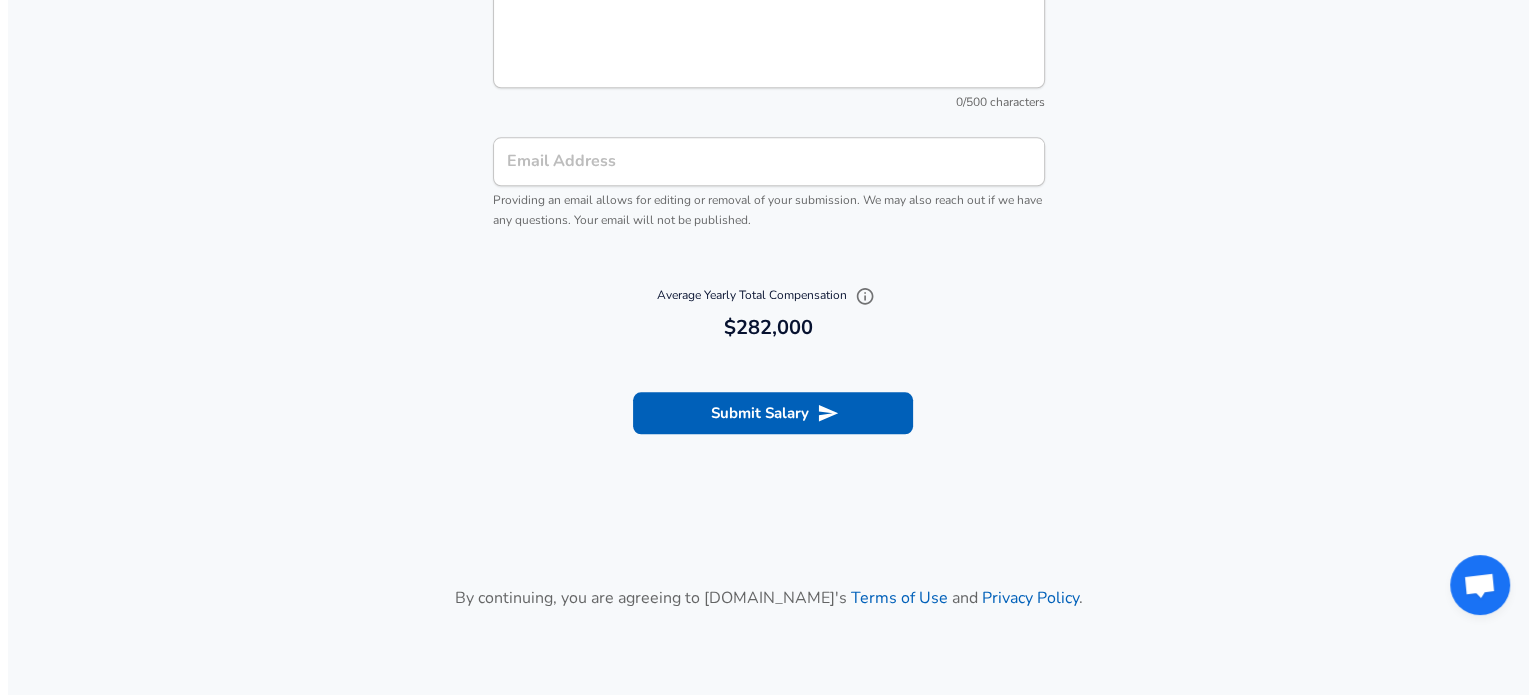 scroll, scrollTop: 2272, scrollLeft: 0, axis: vertical 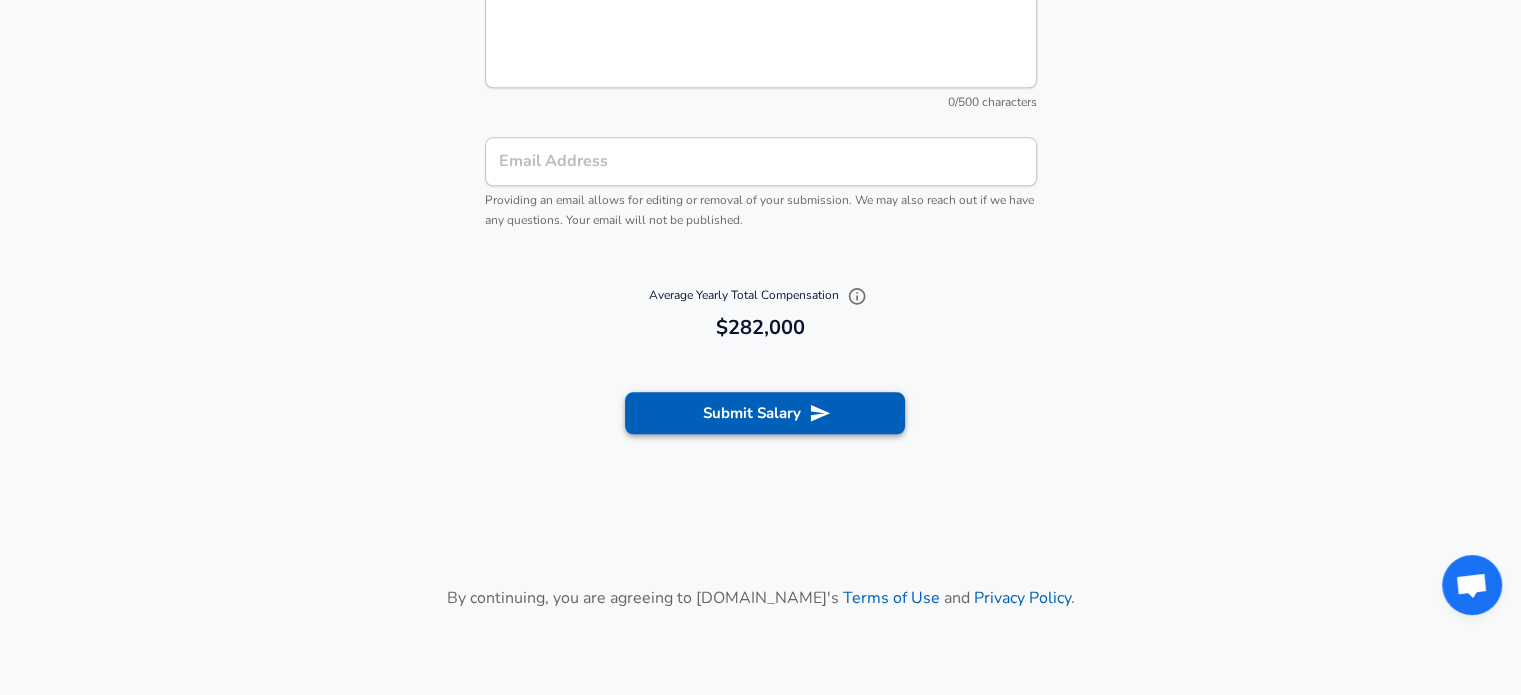 click on "Submit Salary" at bounding box center (765, 413) 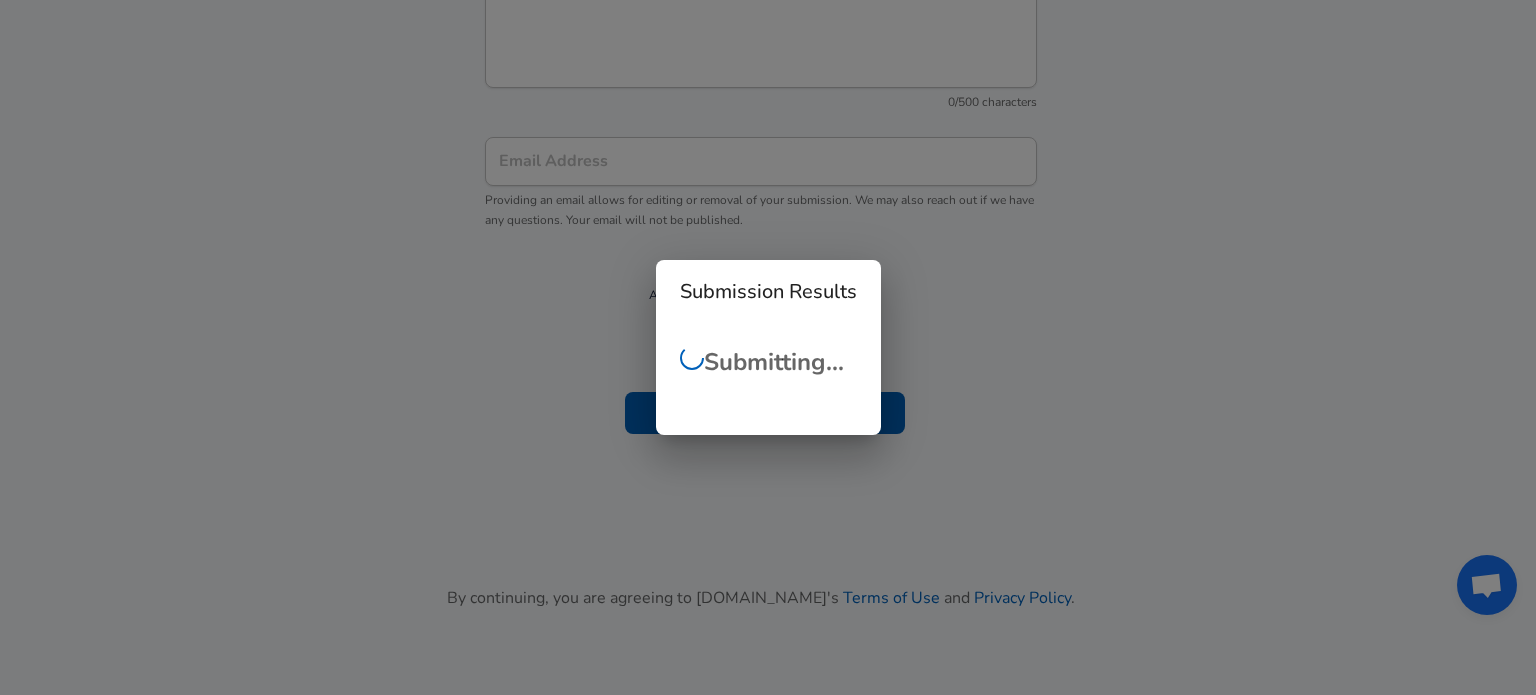 scroll, scrollTop: 645, scrollLeft: 0, axis: vertical 